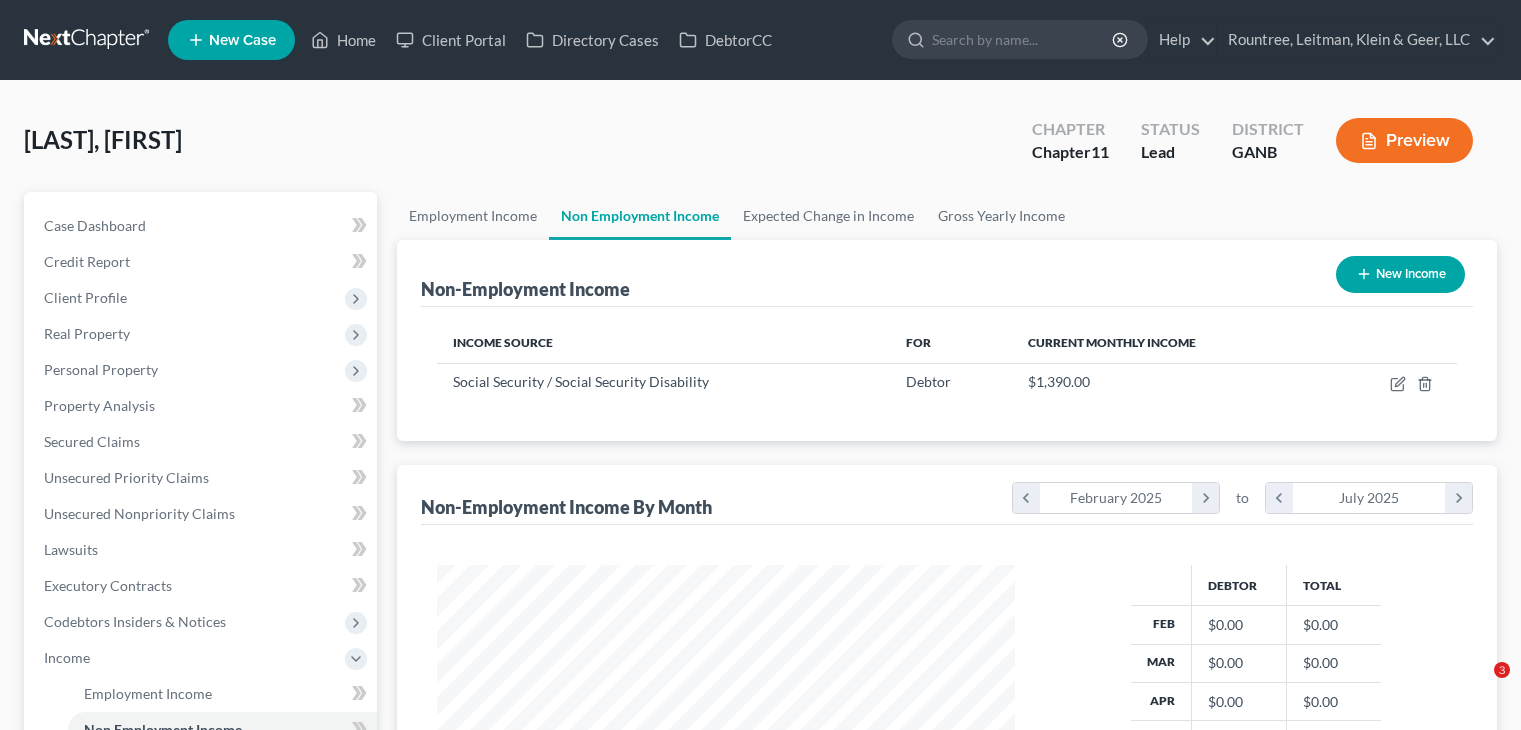 scroll, scrollTop: 0, scrollLeft: 0, axis: both 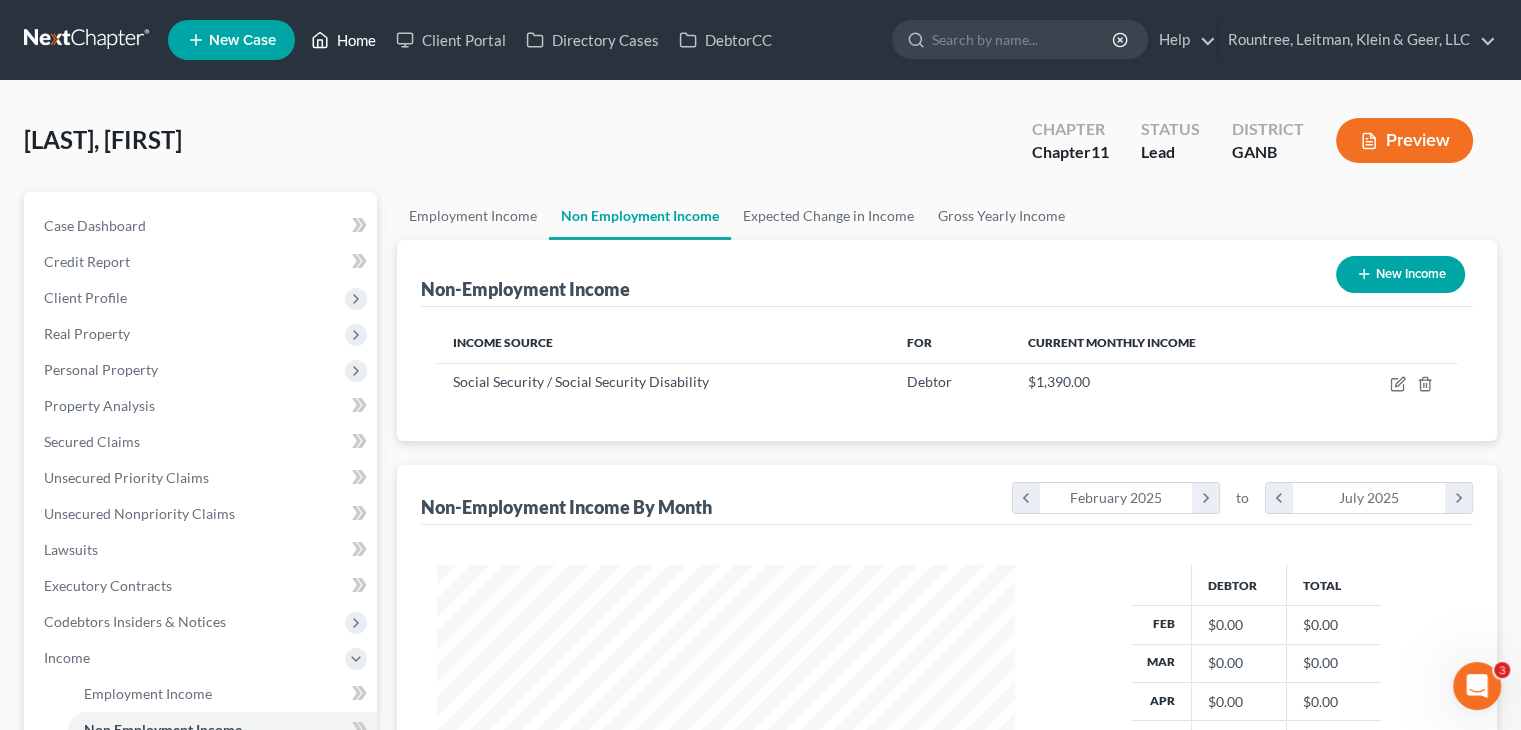 click on "Home" at bounding box center (343, 40) 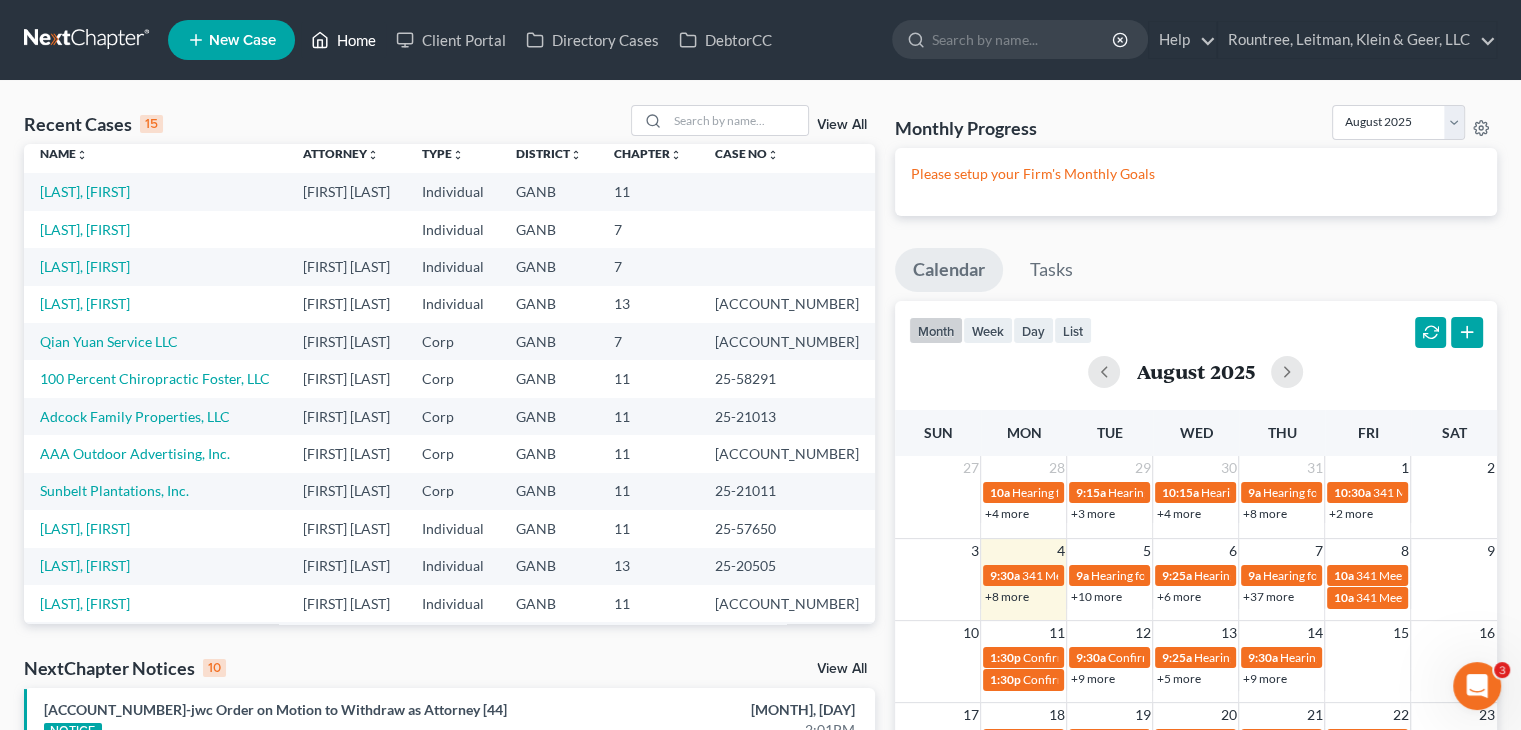 scroll, scrollTop: 0, scrollLeft: 0, axis: both 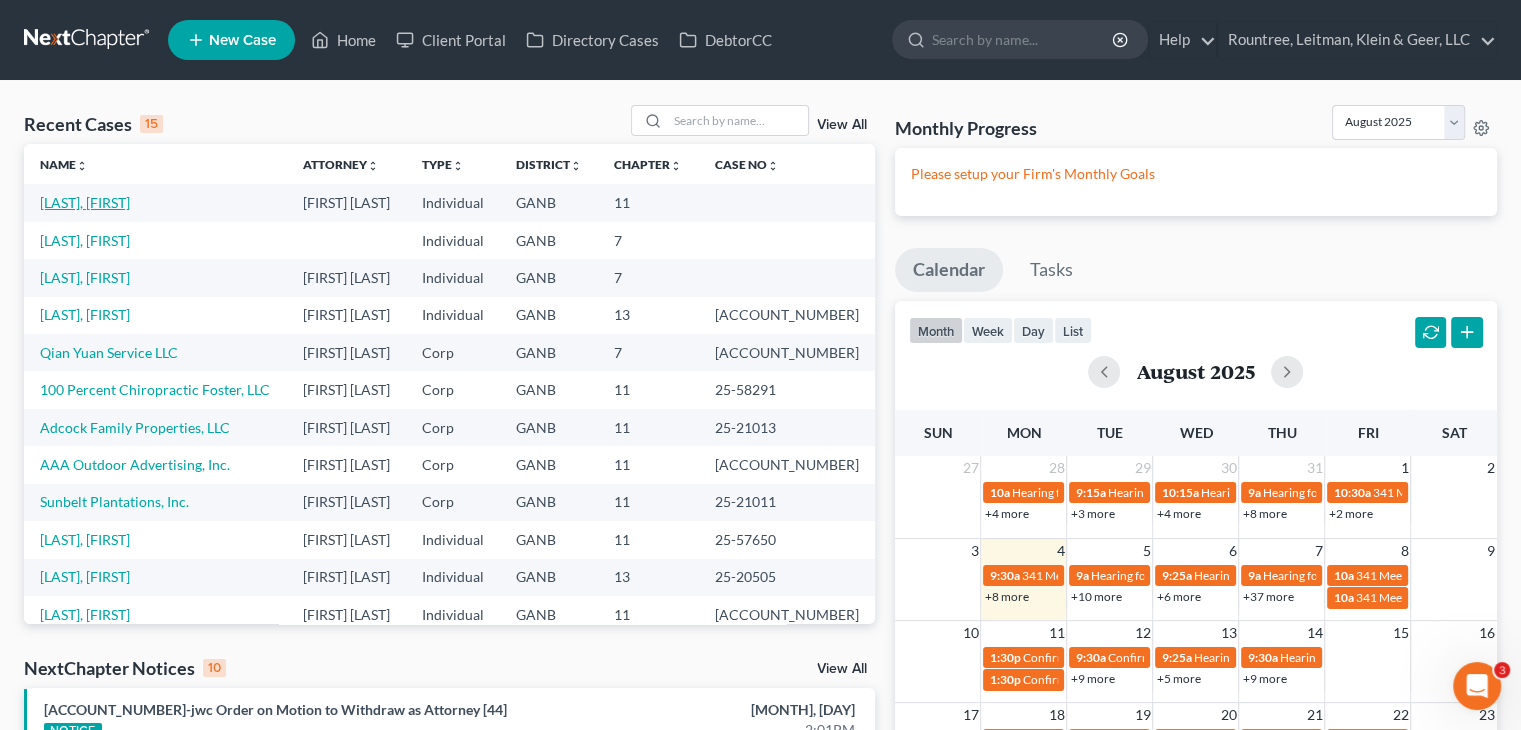 click on "[LAST], [FIRST]" at bounding box center (85, 202) 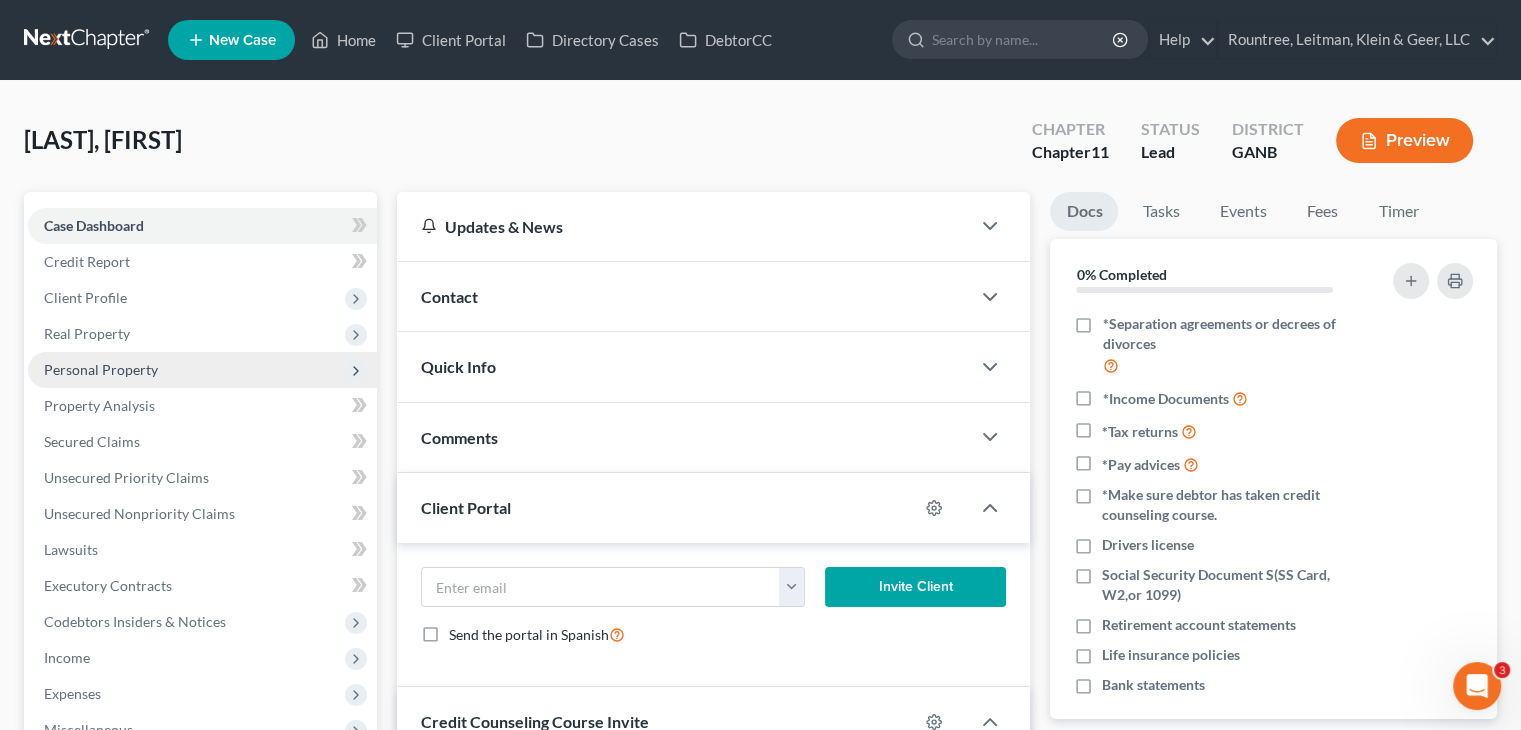 click on "Personal Property" at bounding box center (101, 369) 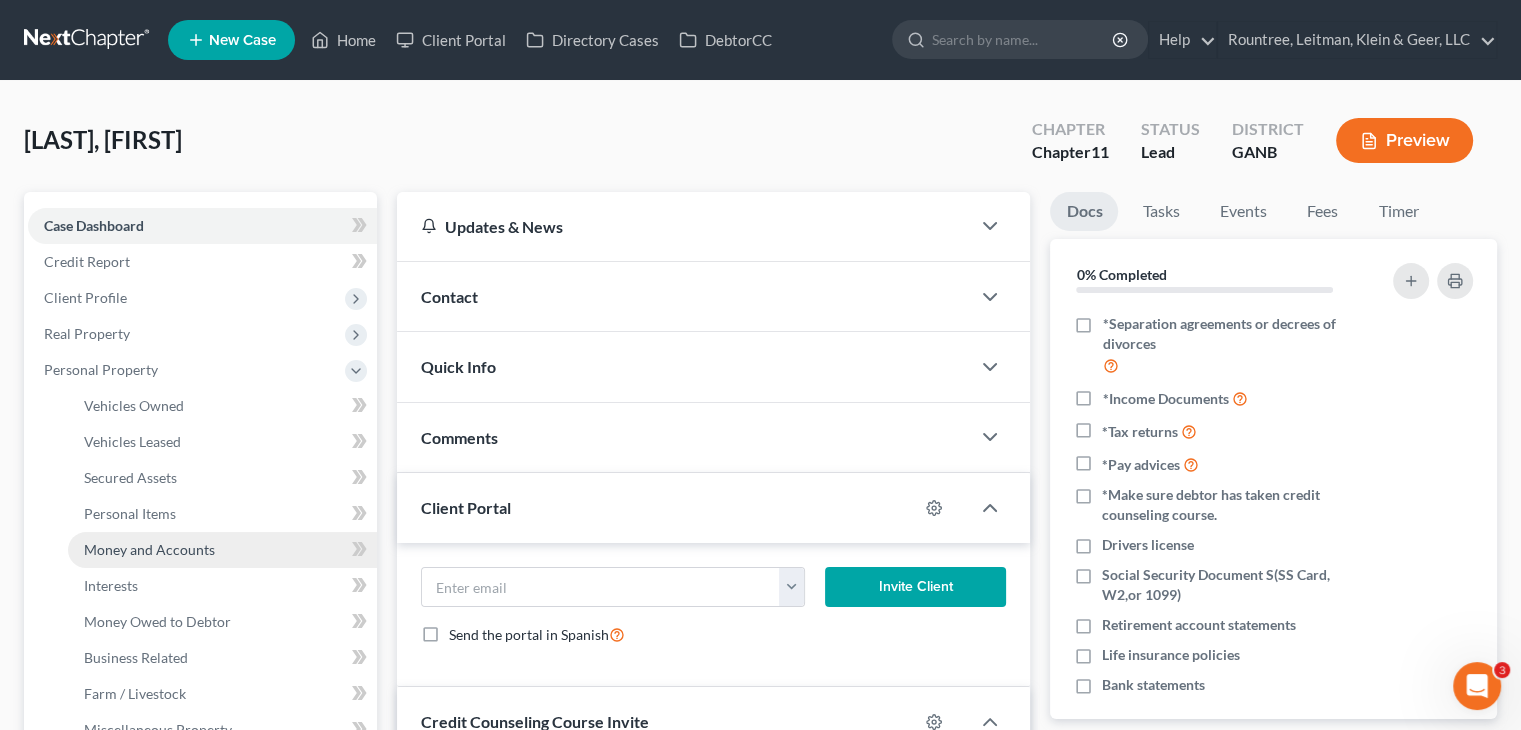 click on "Money and Accounts" at bounding box center [149, 549] 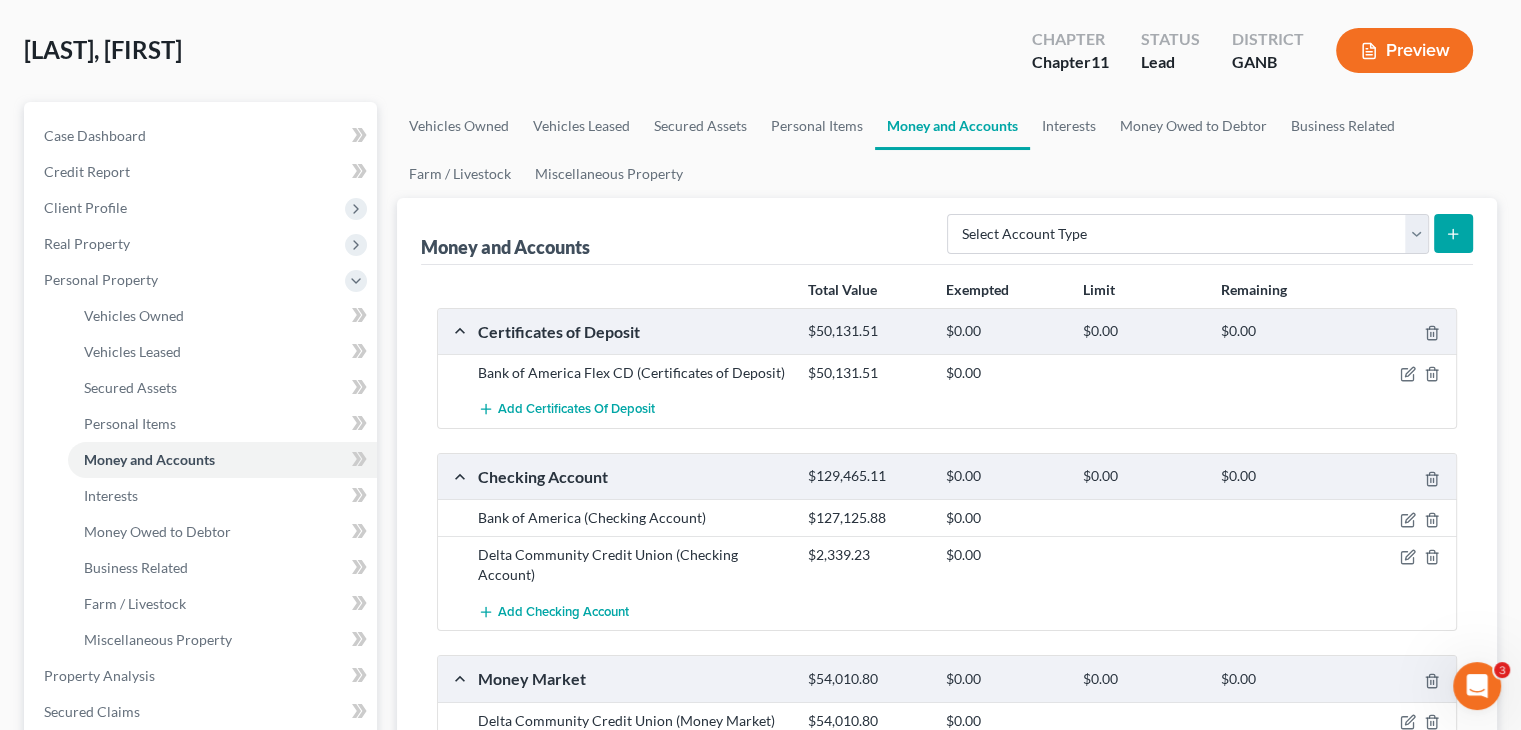 scroll, scrollTop: 200, scrollLeft: 0, axis: vertical 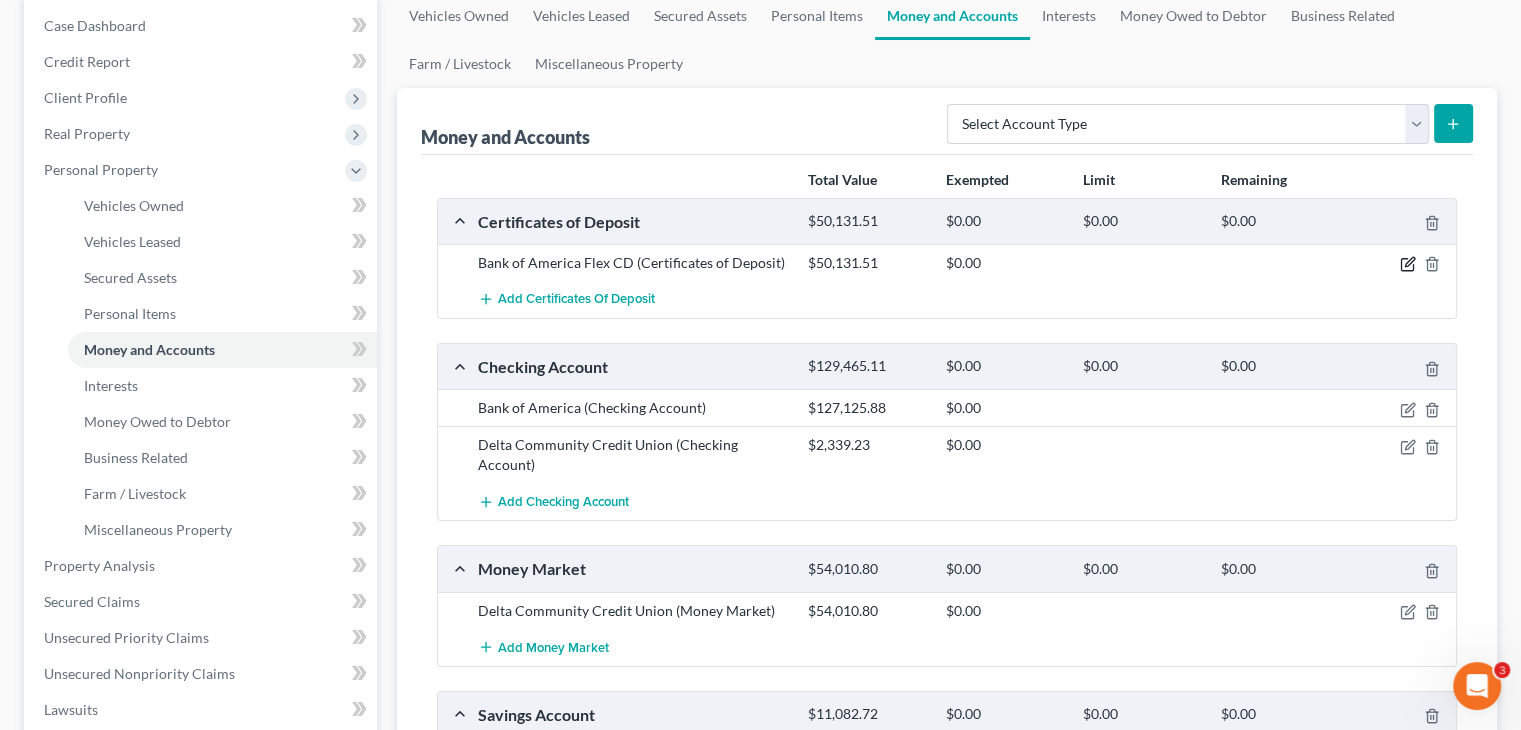 click 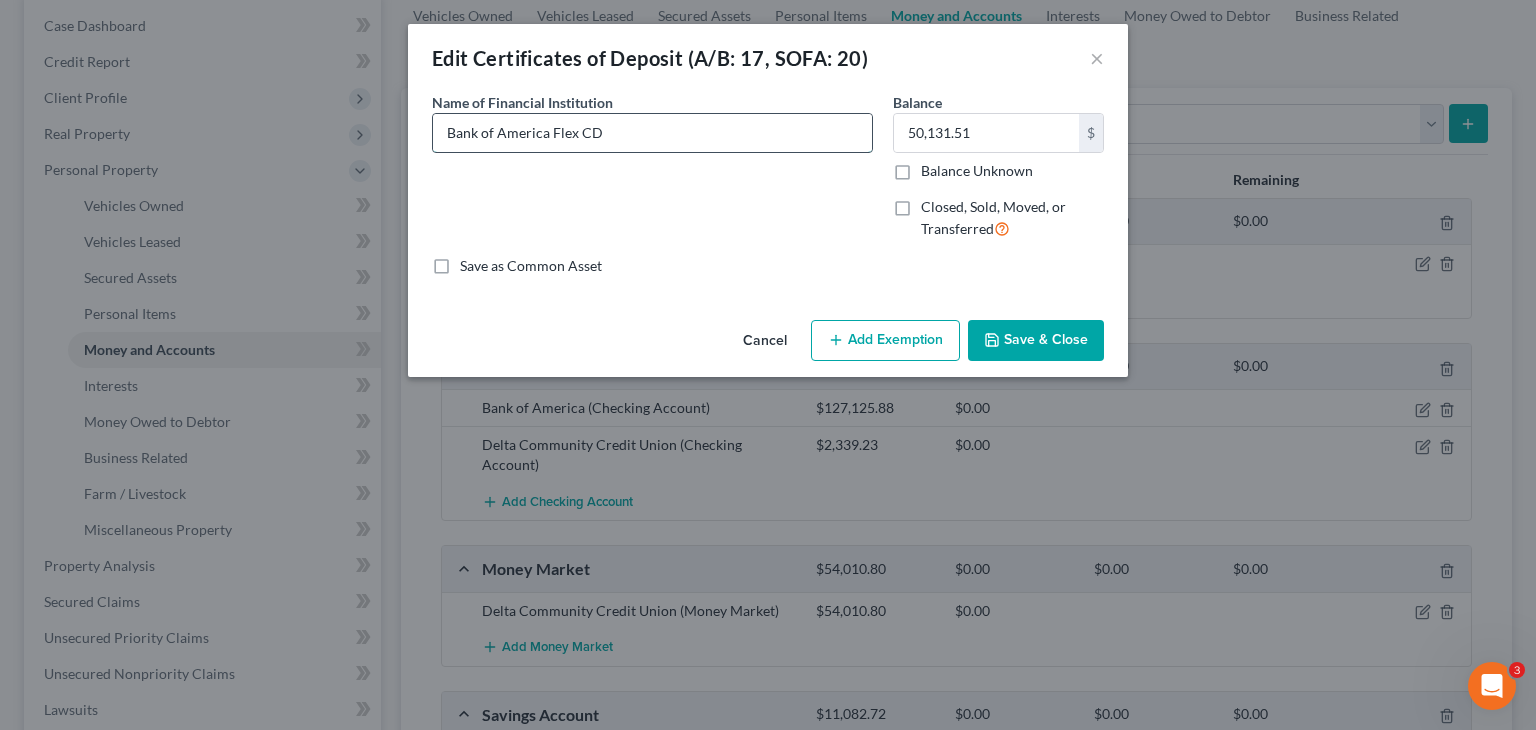 click on "Bank of America Flex CD" at bounding box center [652, 133] 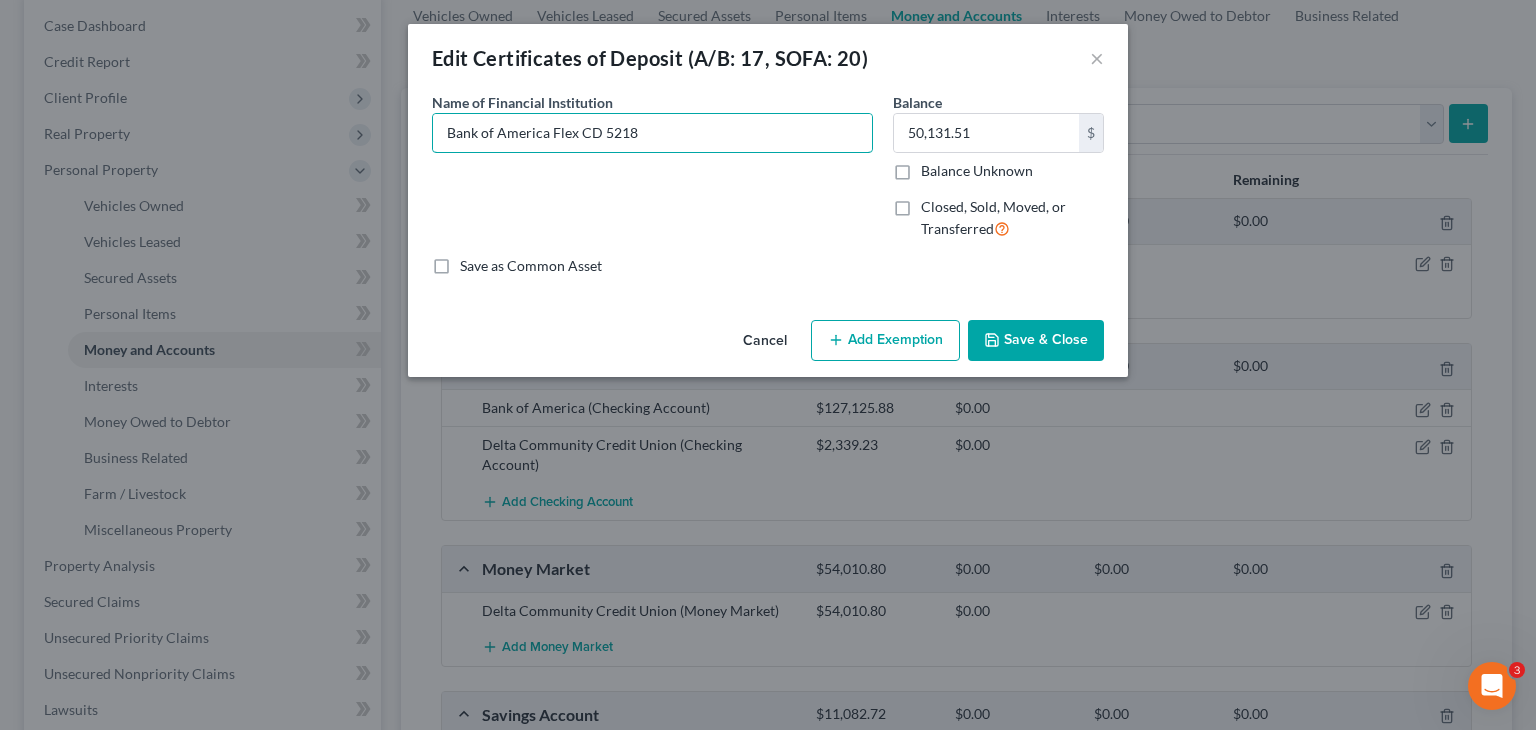 type on "Bank of America Flex CD 5218" 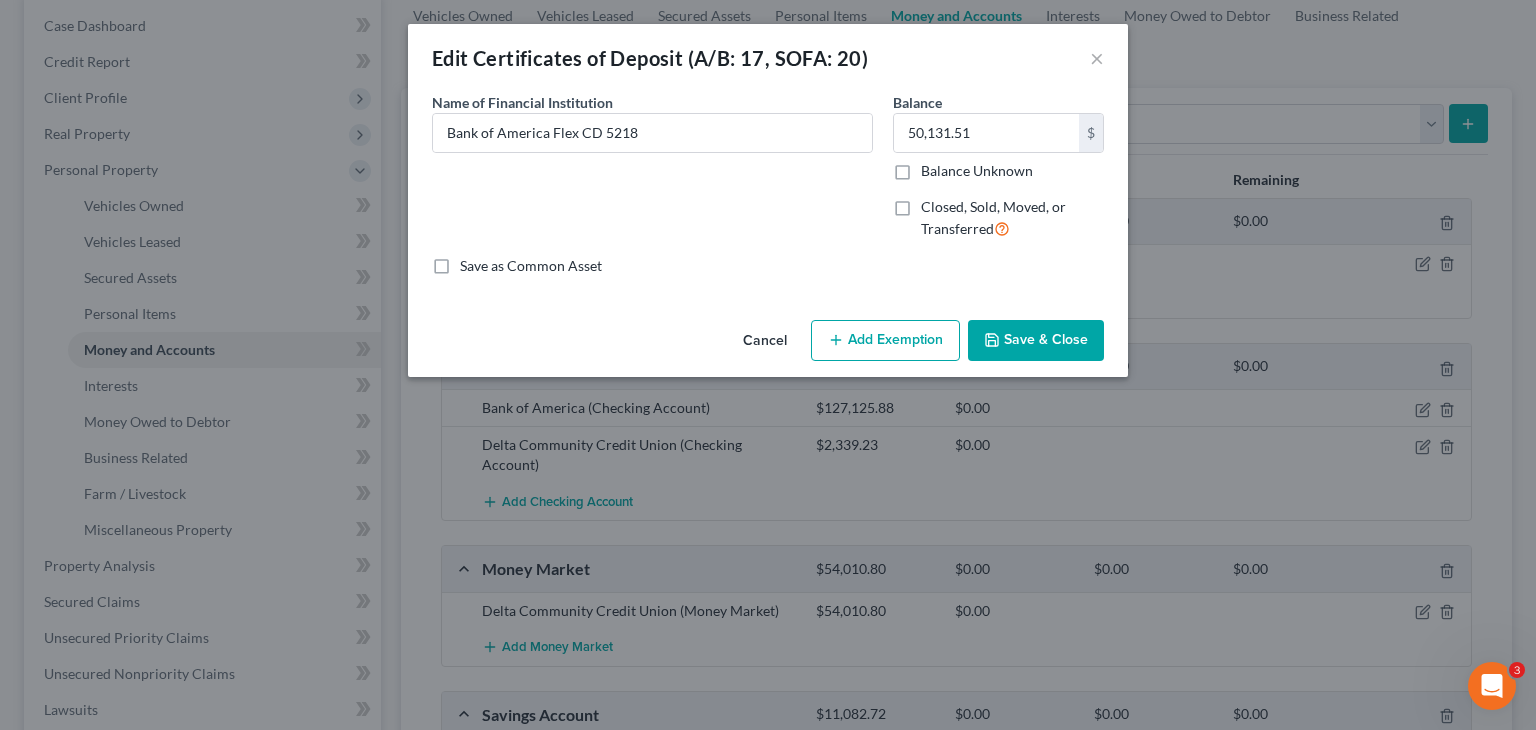 click on "Save & Close" at bounding box center (1036, 341) 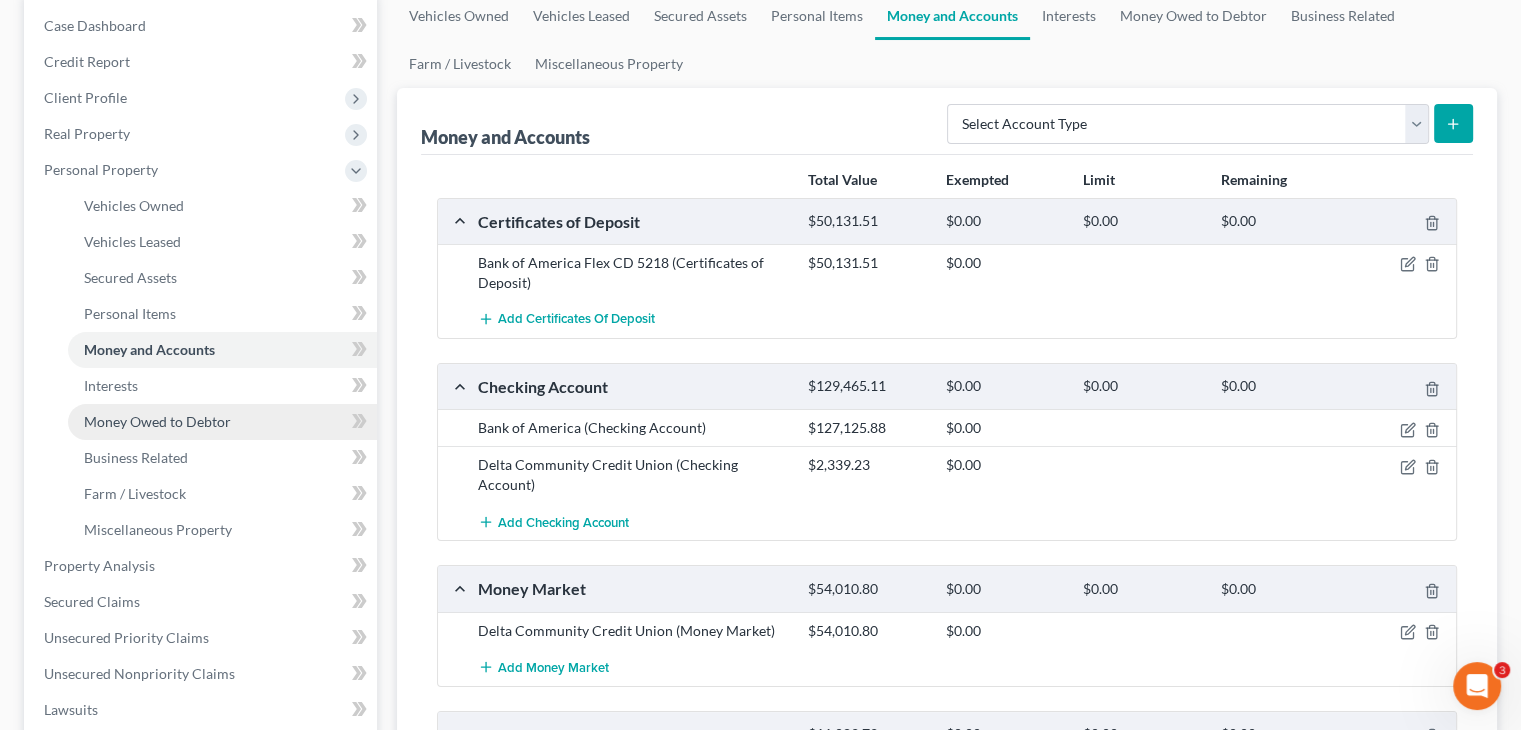click on "Money Owed to Debtor" at bounding box center (157, 421) 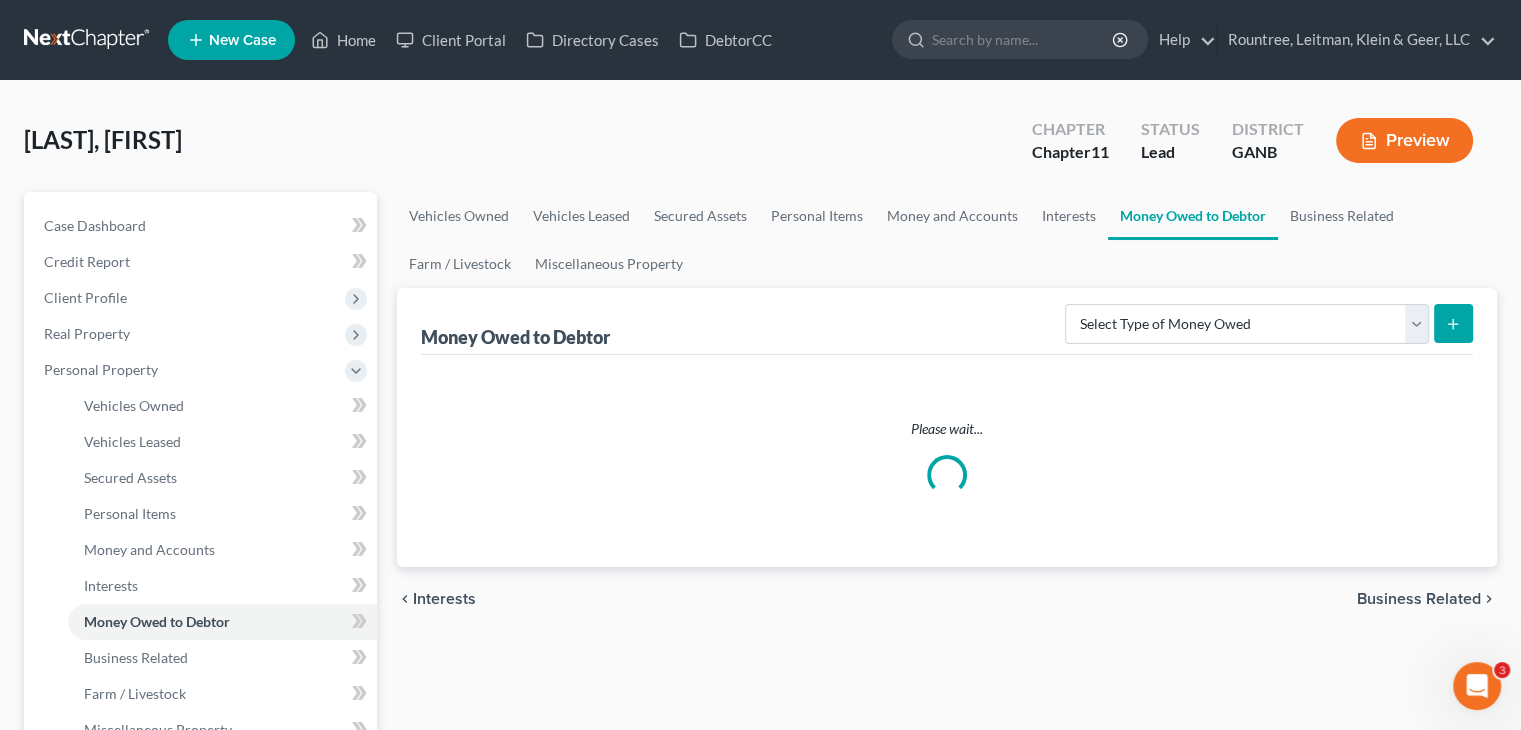 scroll, scrollTop: 0, scrollLeft: 0, axis: both 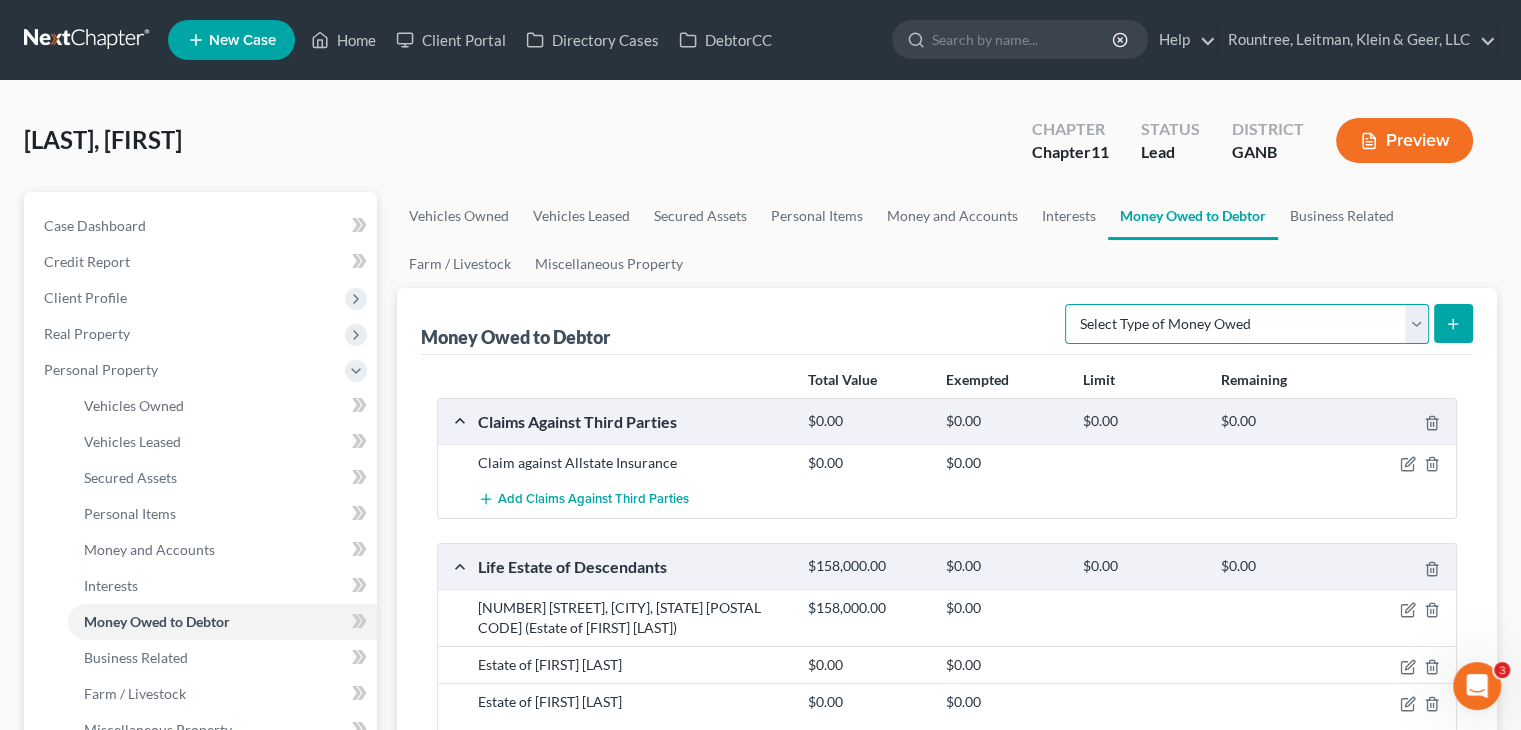 click on "Select Type of Money Owed Accounts Receivable (A/B: 38) Alimony (A/B: 29) Child Support (A/B: 29) Claims Against Third Parties (A/B: 33) Disability Benefits (A/B: 30) Disability Insurance Payments (A/B: 30) Divorce Settlements (A/B: 29) Equitable or Future Interests (A/B: 25) Expected Tax Refund and Unused NOLs (A/B: 28) Financial Assets Not Yet Listed (A/B: 35) Life Estate of Descendants (A/B: 32) Maintenance (A/B: 29) Other Contingent & Unliquidated Claims (A/B: 34) Property Settlements (A/B: 29) Sick or Vacation Pay (A/B: 30) Social Security Benefits (A/B: 30) Trusts (A/B: 25) Unpaid Loans (A/B: 30) Unpaid Wages (A/B: 30) Workers Compensation (A/B: 30)" at bounding box center (1247, 324) 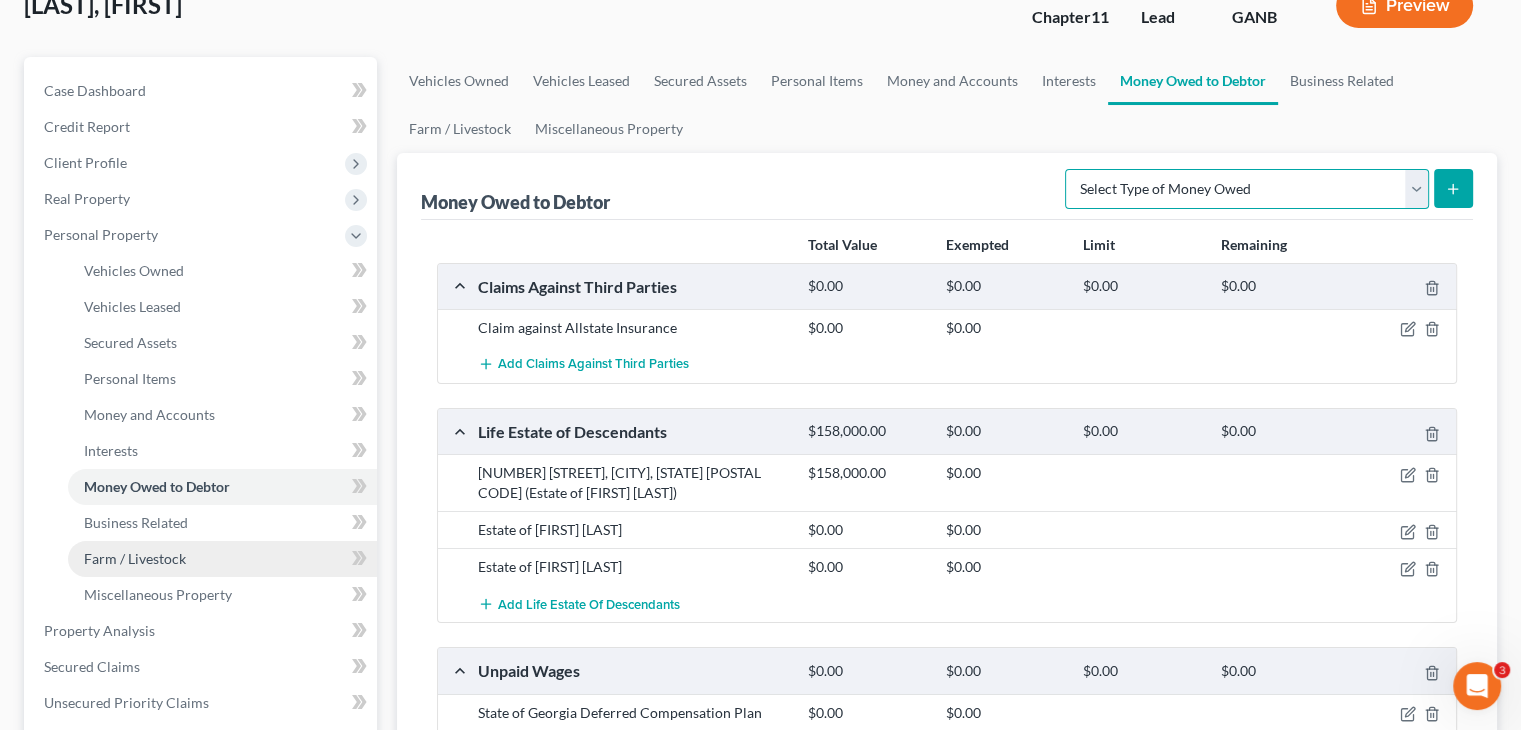 scroll, scrollTop: 500, scrollLeft: 0, axis: vertical 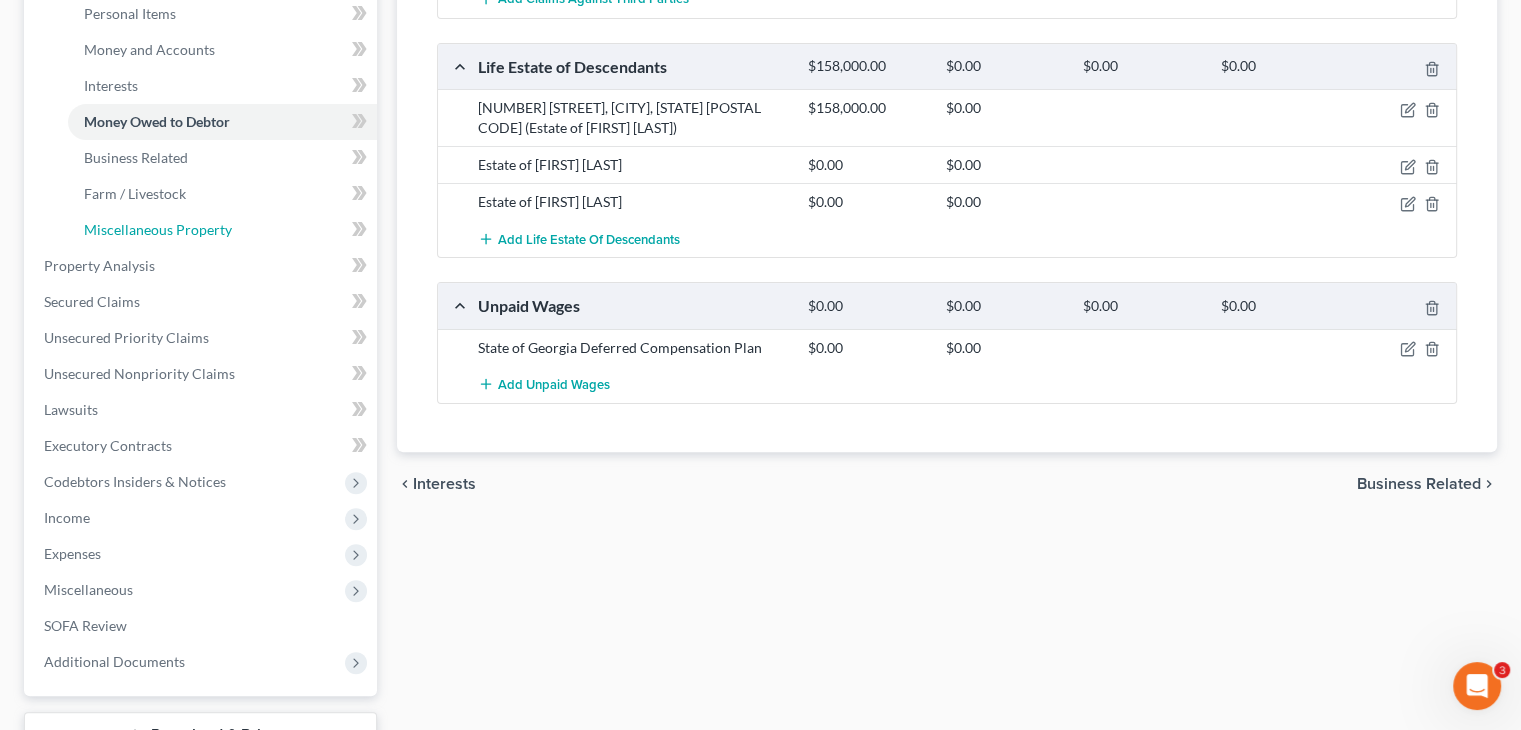 click on "Miscellaneous Property" at bounding box center (158, 229) 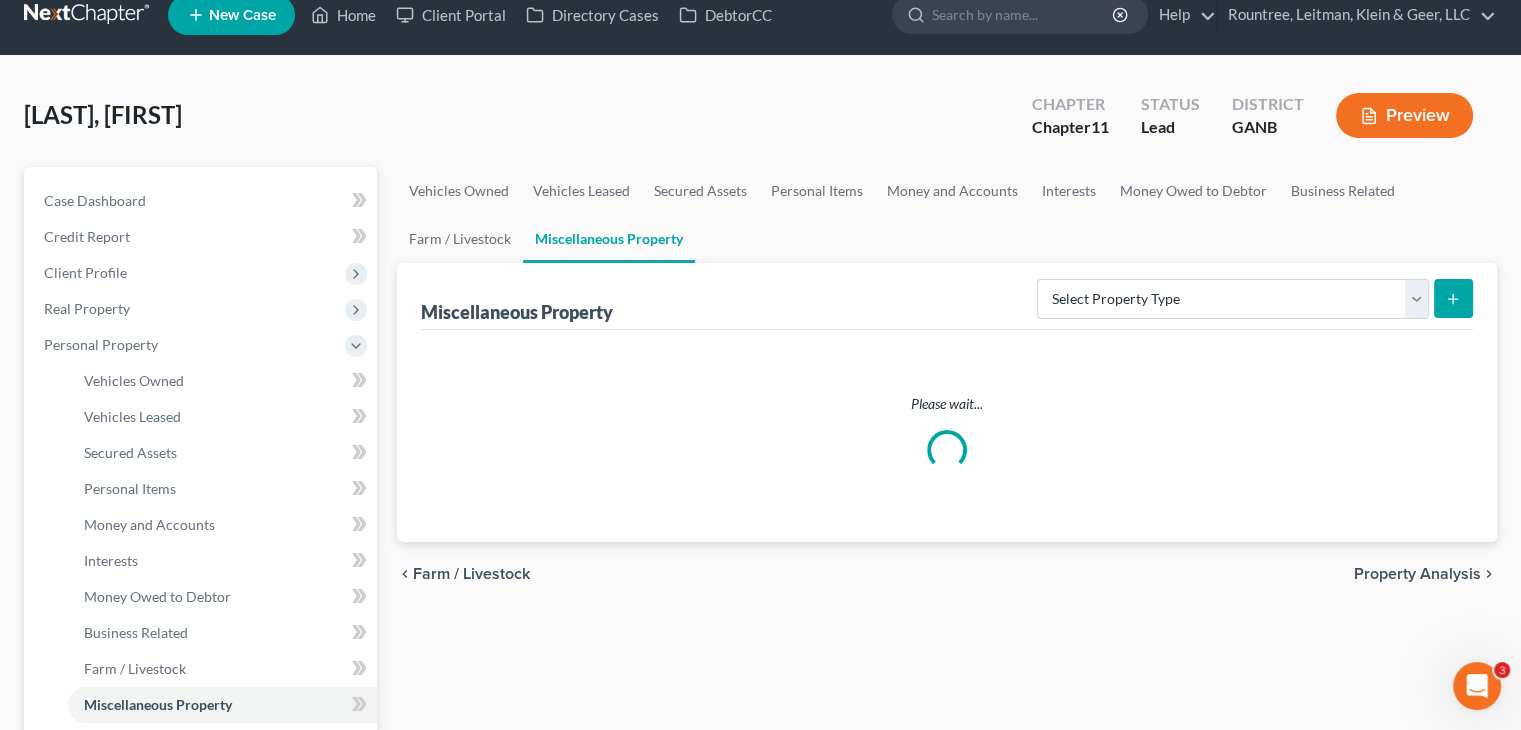 scroll, scrollTop: 0, scrollLeft: 0, axis: both 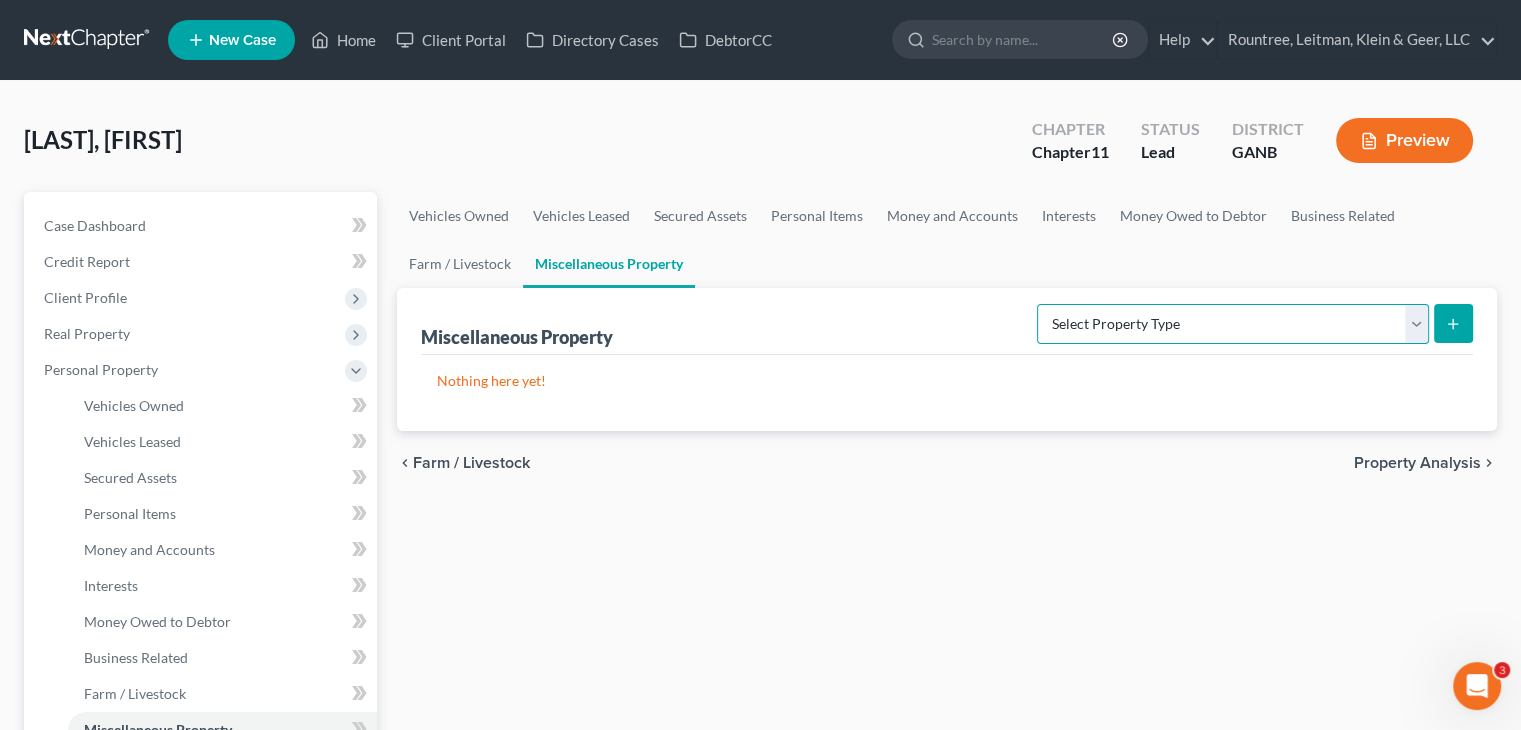 click on "Select Property Type Assigned for Creditor Benefit Within 1 Year (SOFA: 12) Holding for Another (SOFA: 23) Not Yet Listed (A/B 53) Stored Within 1 Year (SOFA: 22, Optional A/B: 6) Transferred (SOFA 18, 19)" at bounding box center [1233, 324] 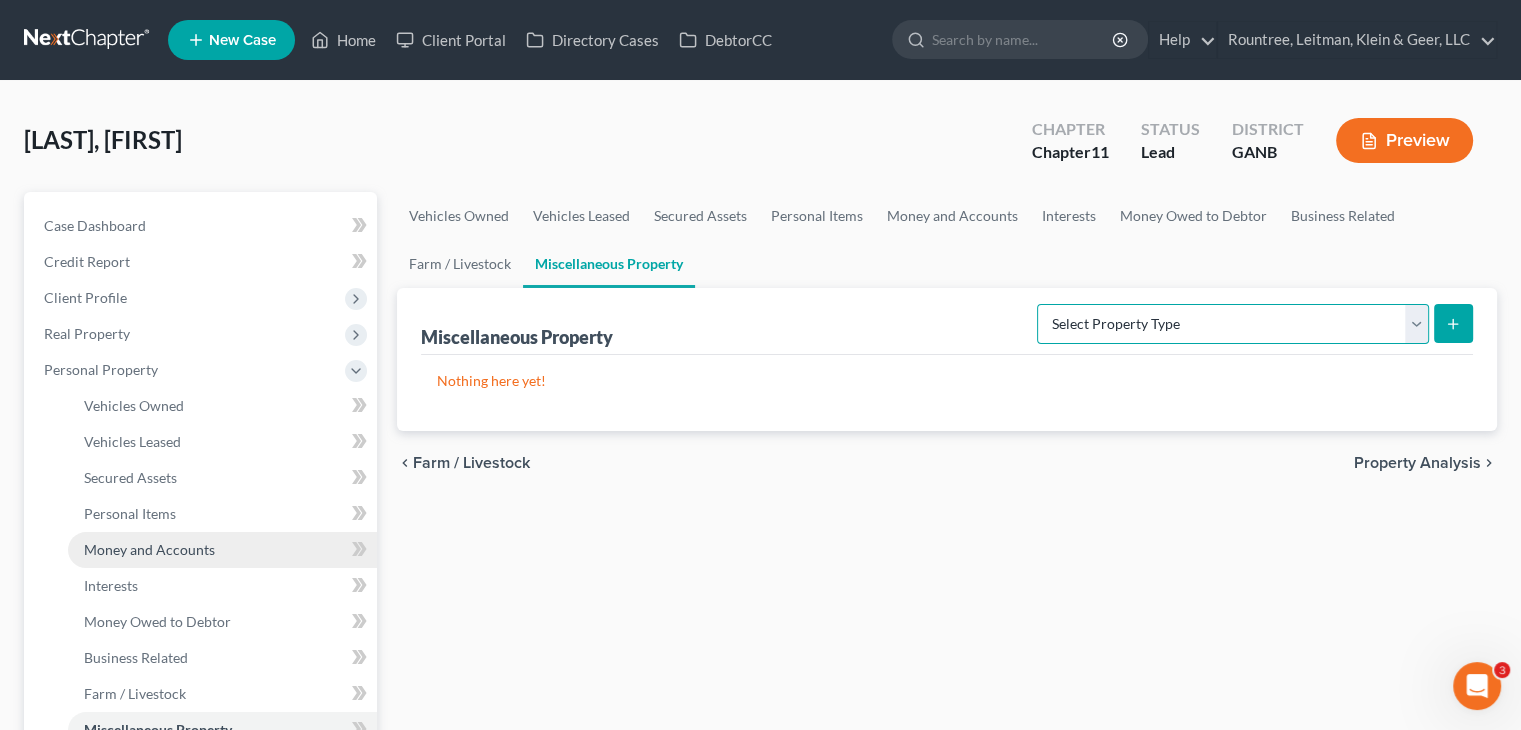 scroll, scrollTop: 100, scrollLeft: 0, axis: vertical 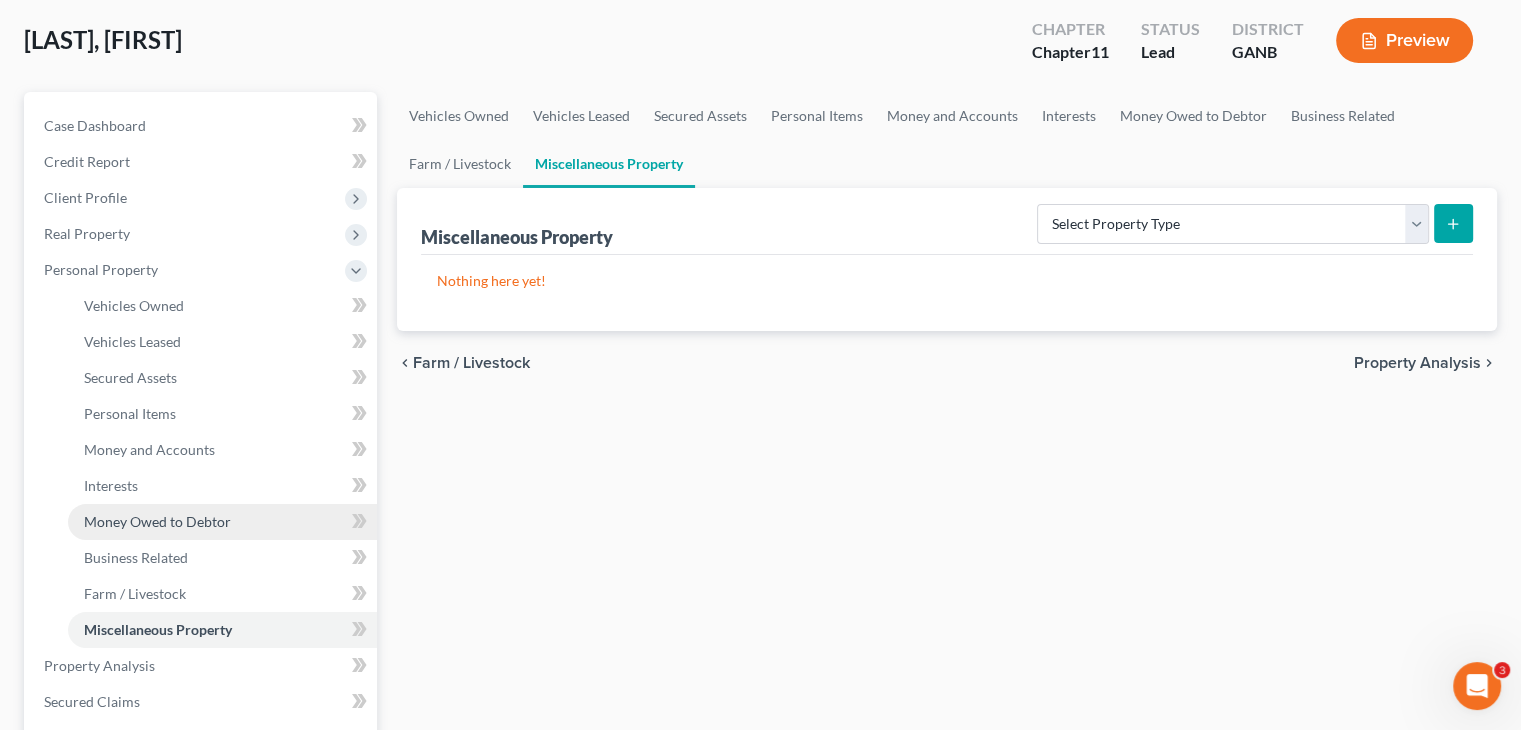 click on "Money Owed to Debtor" at bounding box center [157, 521] 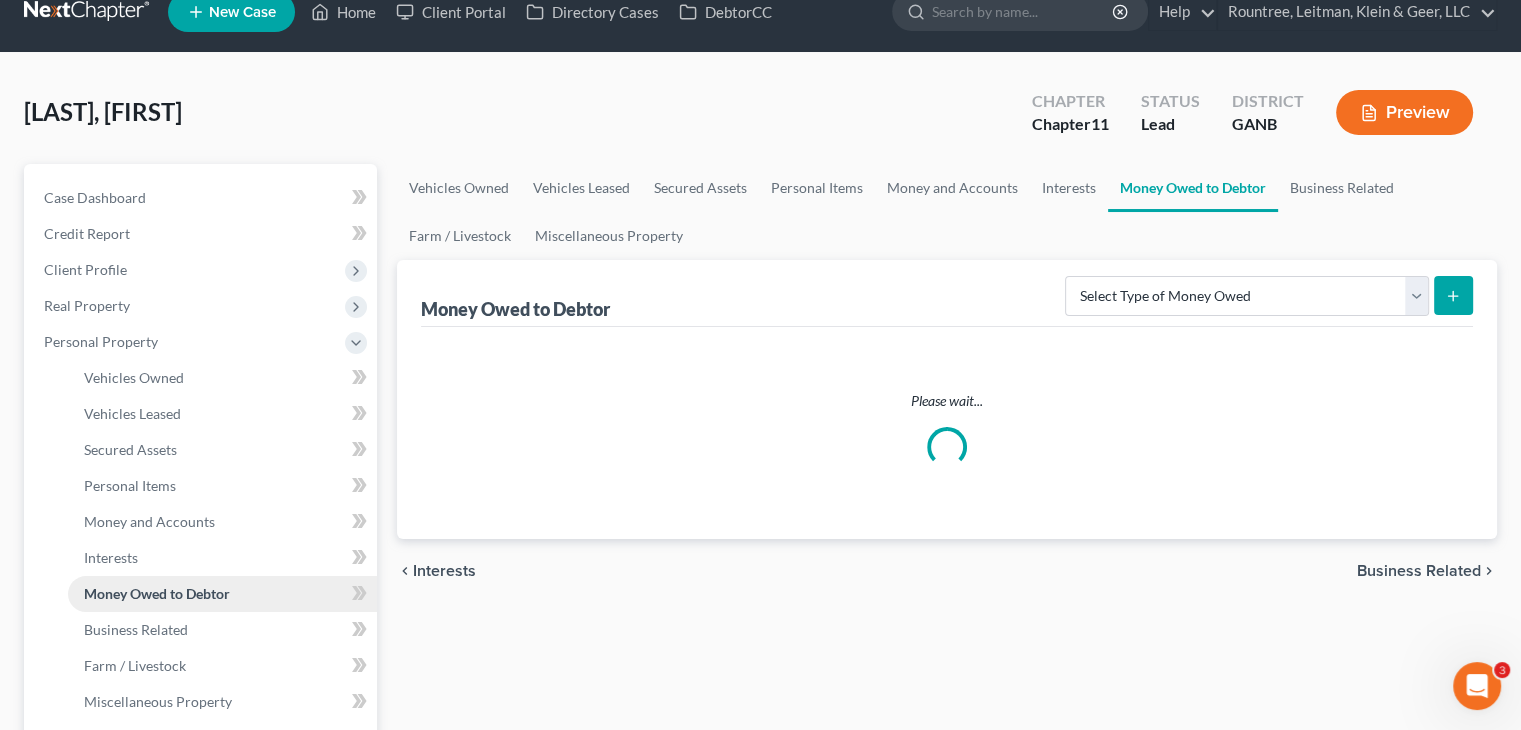 scroll, scrollTop: 0, scrollLeft: 0, axis: both 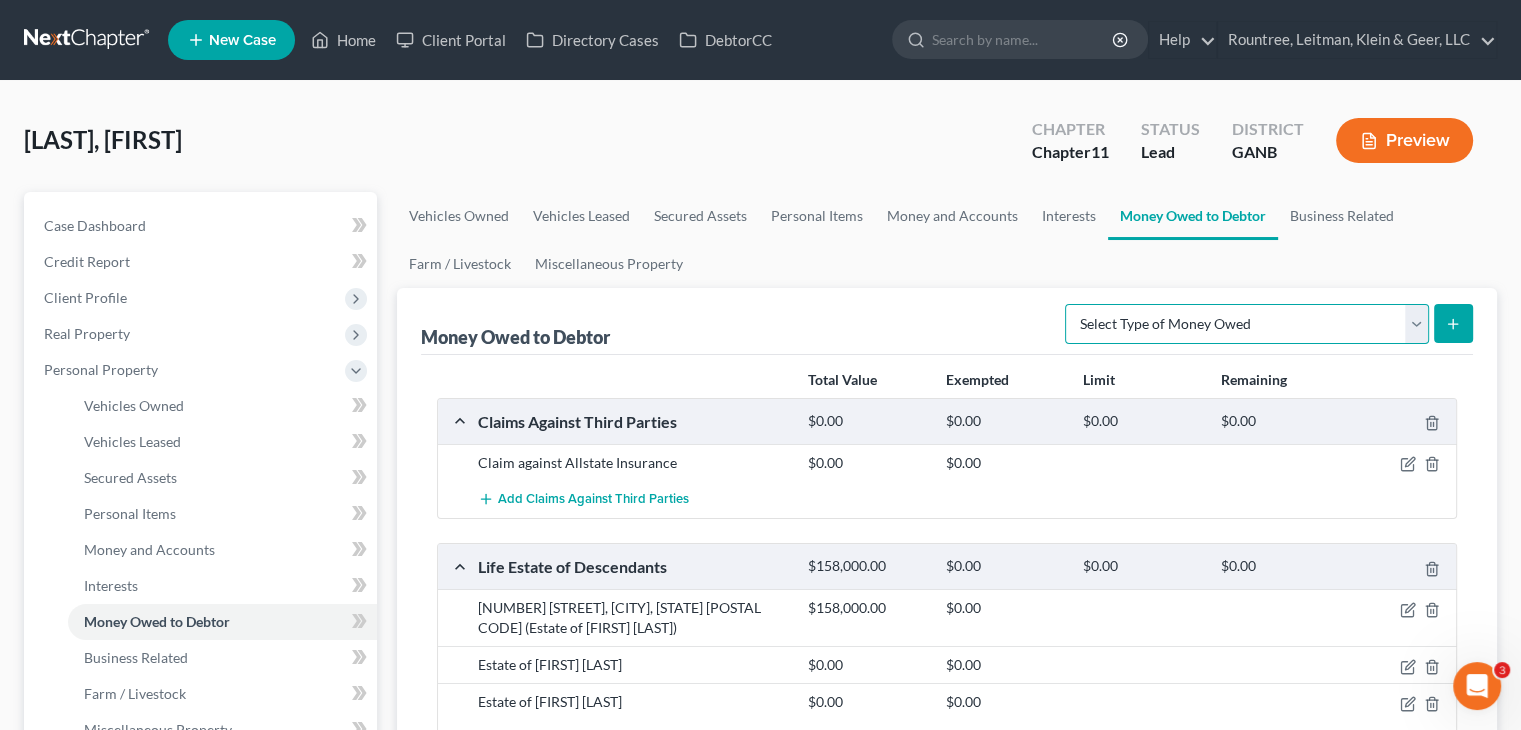 click on "Select Type of Money Owed Accounts Receivable (A/B: 38) Alimony (A/B: 29) Child Support (A/B: 29) Claims Against Third Parties (A/B: 33) Disability Benefits (A/B: 30) Disability Insurance Payments (A/B: 30) Divorce Settlements (A/B: 29) Equitable or Future Interests (A/B: 25) Expected Tax Refund and Unused NOLs (A/B: 28) Financial Assets Not Yet Listed (A/B: 35) Life Estate of Descendants (A/B: 32) Maintenance (A/B: 29) Other Contingent & Unliquidated Claims (A/B: 34) Property Settlements (A/B: 29) Sick or Vacation Pay (A/B: 30) Social Security Benefits (A/B: 30) Trusts (A/B: 25) Unpaid Loans (A/B: 30) Unpaid Wages (A/B: 30) Workers Compensation (A/B: 30)" at bounding box center [1247, 324] 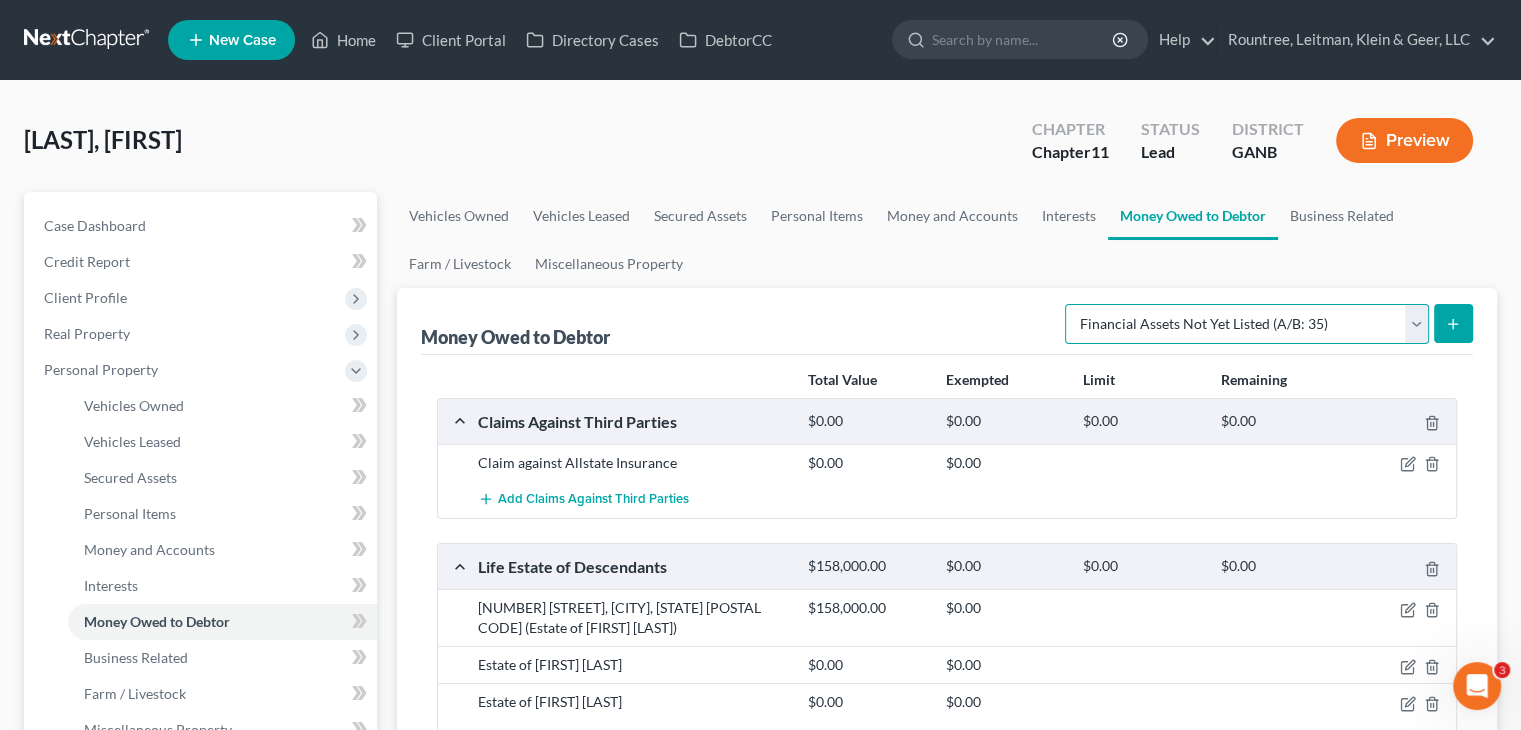 click on "Select Type of Money Owed Accounts Receivable (A/B: 38) Alimony (A/B: 29) Child Support (A/B: 29) Claims Against Third Parties (A/B: 33) Disability Benefits (A/B: 30) Disability Insurance Payments (A/B: 30) Divorce Settlements (A/B: 29) Equitable or Future Interests (A/B: 25) Expected Tax Refund and Unused NOLs (A/B: 28) Financial Assets Not Yet Listed (A/B: 35) Life Estate of Descendants (A/B: 32) Maintenance (A/B: 29) Other Contingent & Unliquidated Claims (A/B: 34) Property Settlements (A/B: 29) Sick or Vacation Pay (A/B: 30) Social Security Benefits (A/B: 30) Trusts (A/B: 25) Unpaid Loans (A/B: 30) Unpaid Wages (A/B: 30) Workers Compensation (A/B: 30)" at bounding box center (1247, 324) 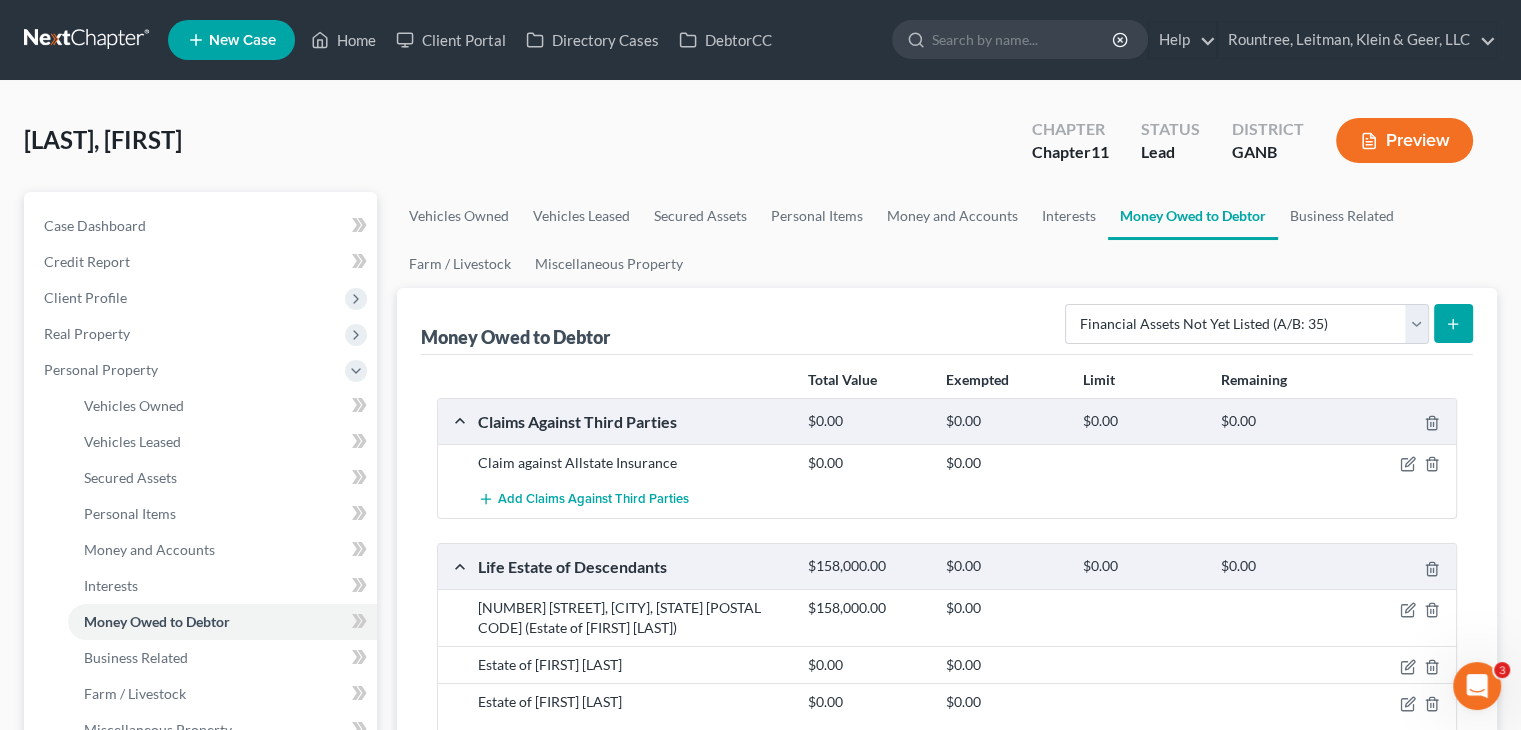click 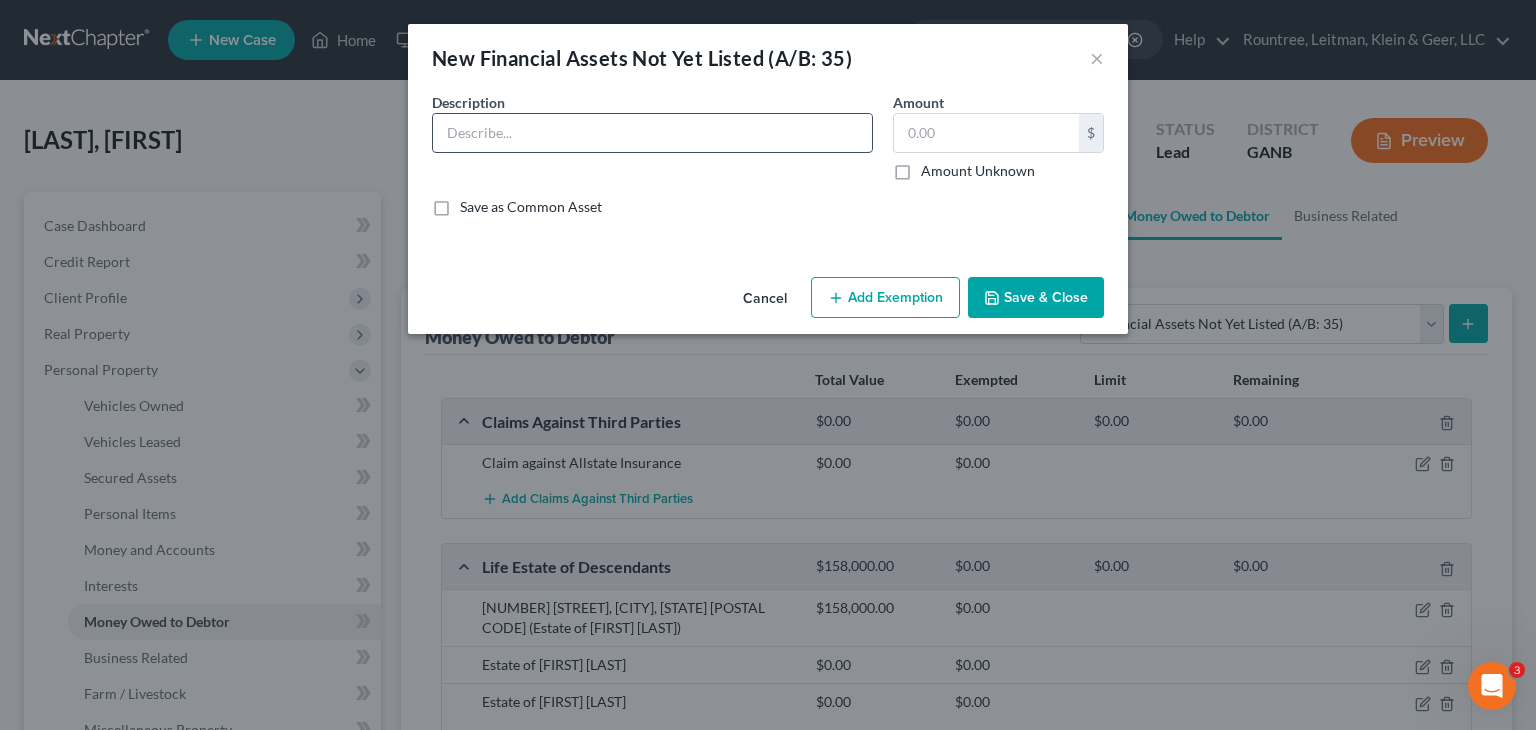 click at bounding box center (652, 133) 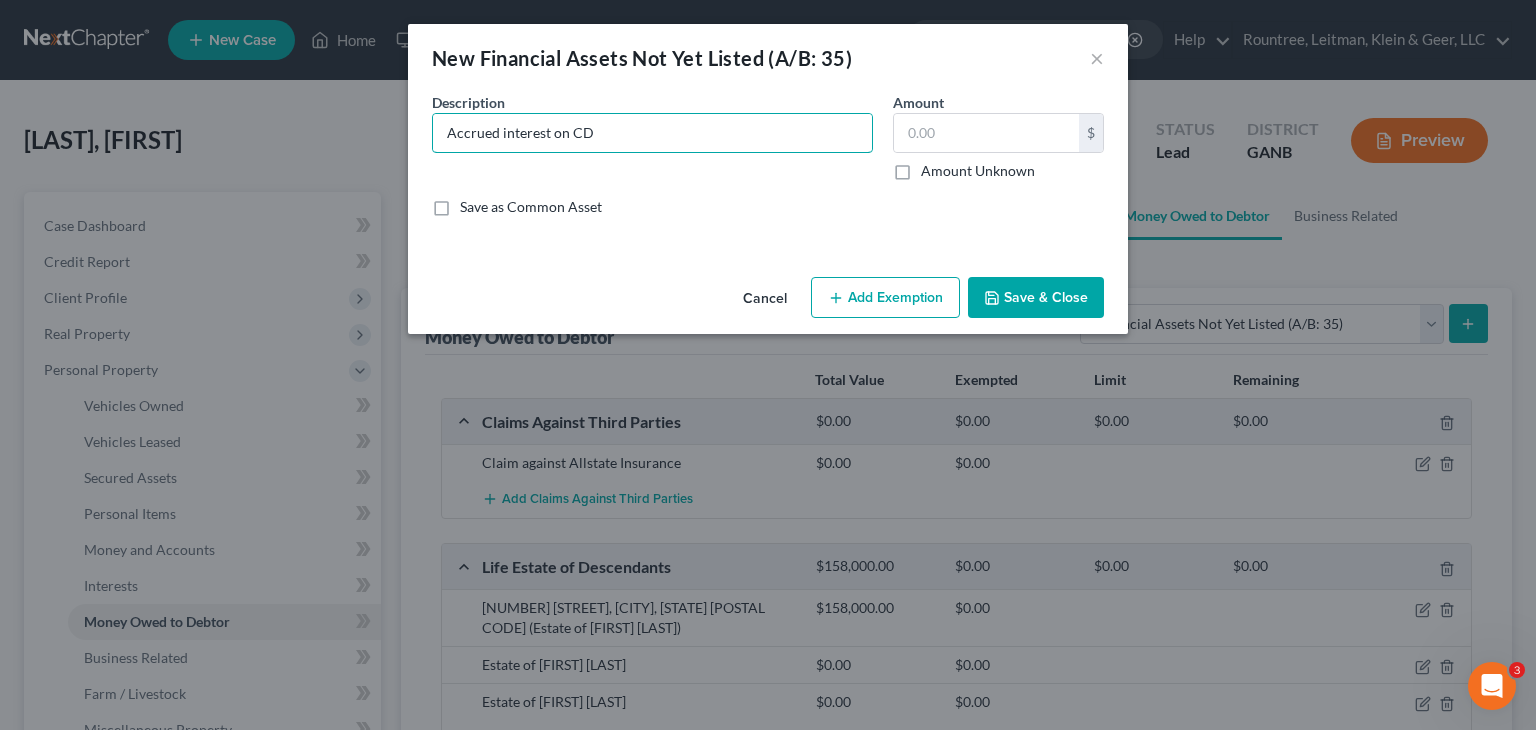 type on "Accrued interest on CD" 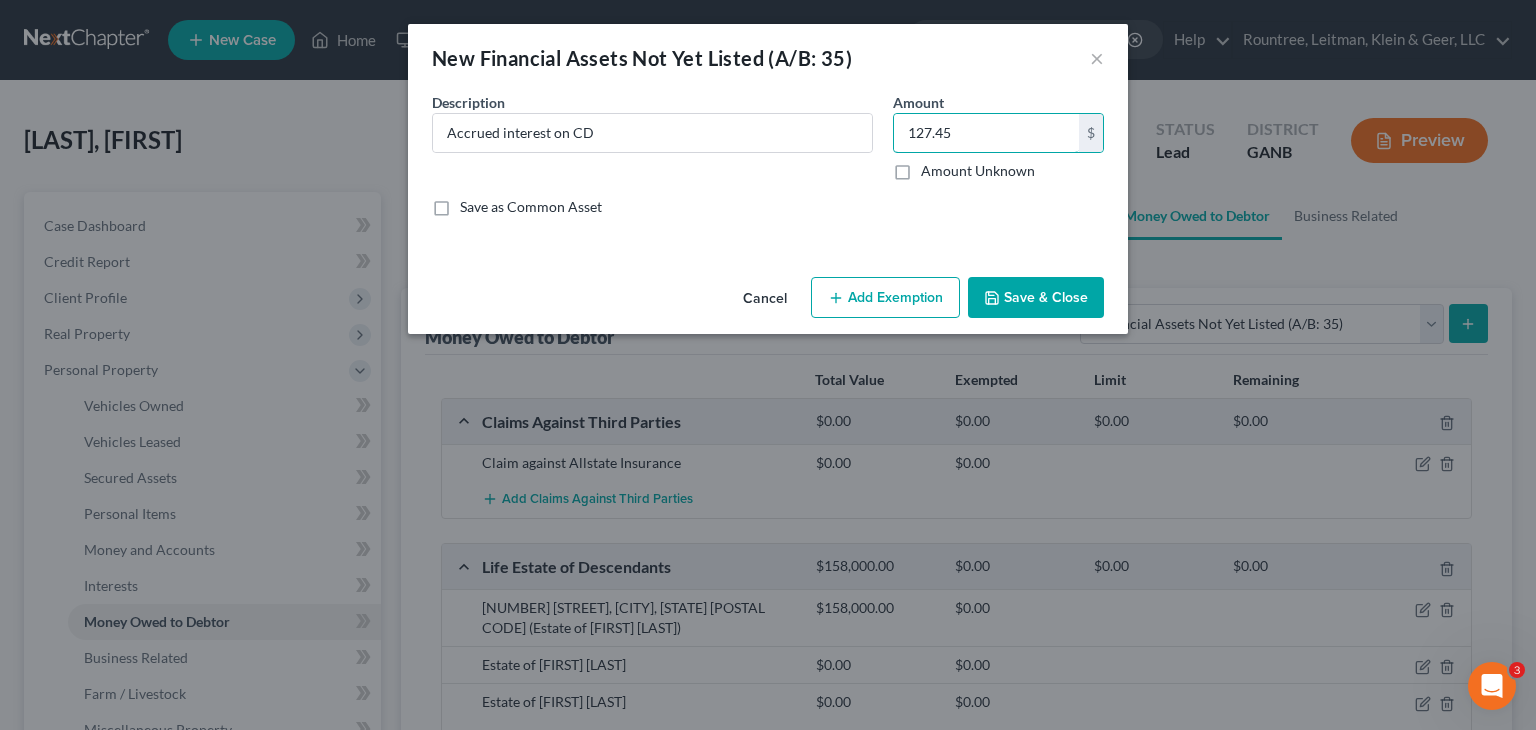 type on "127.45" 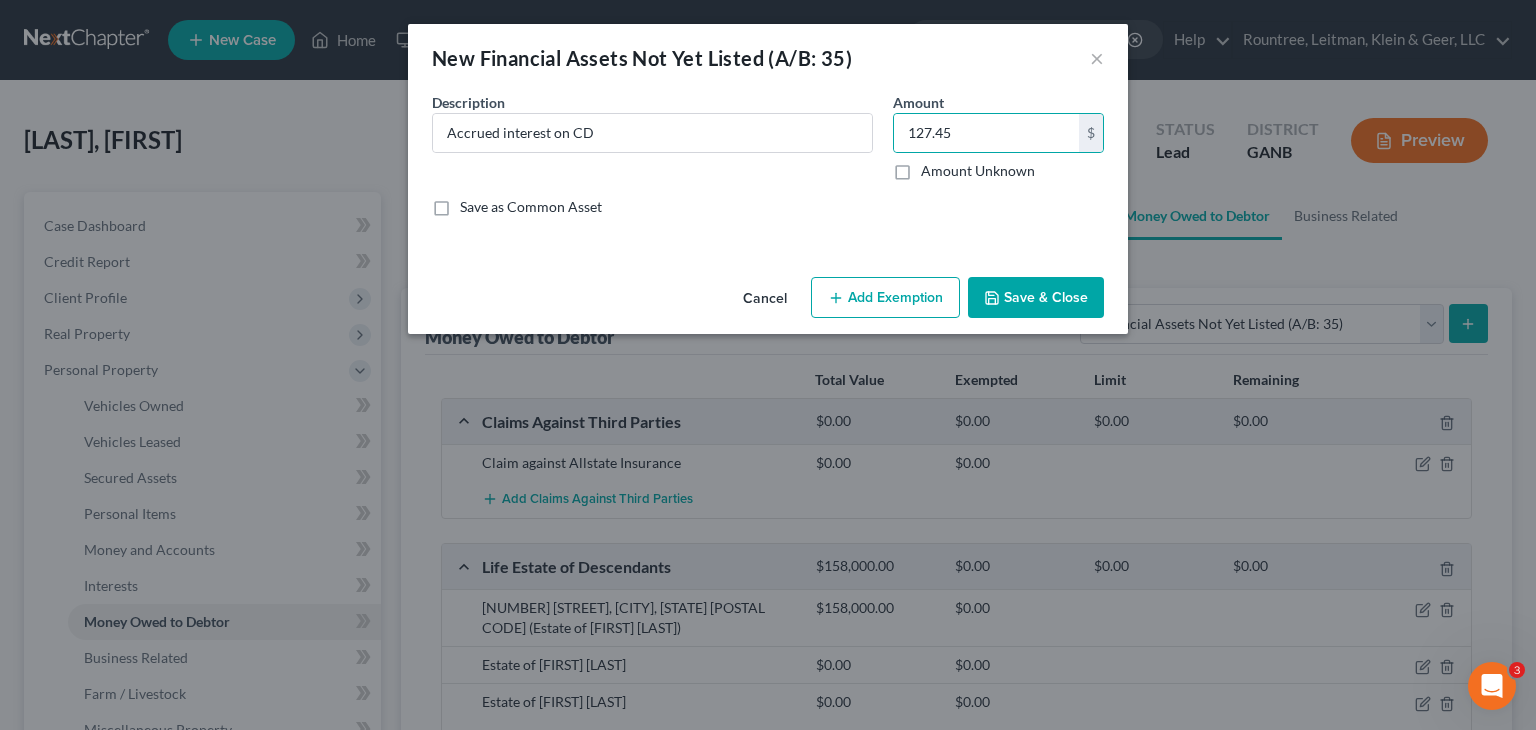 click on "Save & Close" at bounding box center [1036, 298] 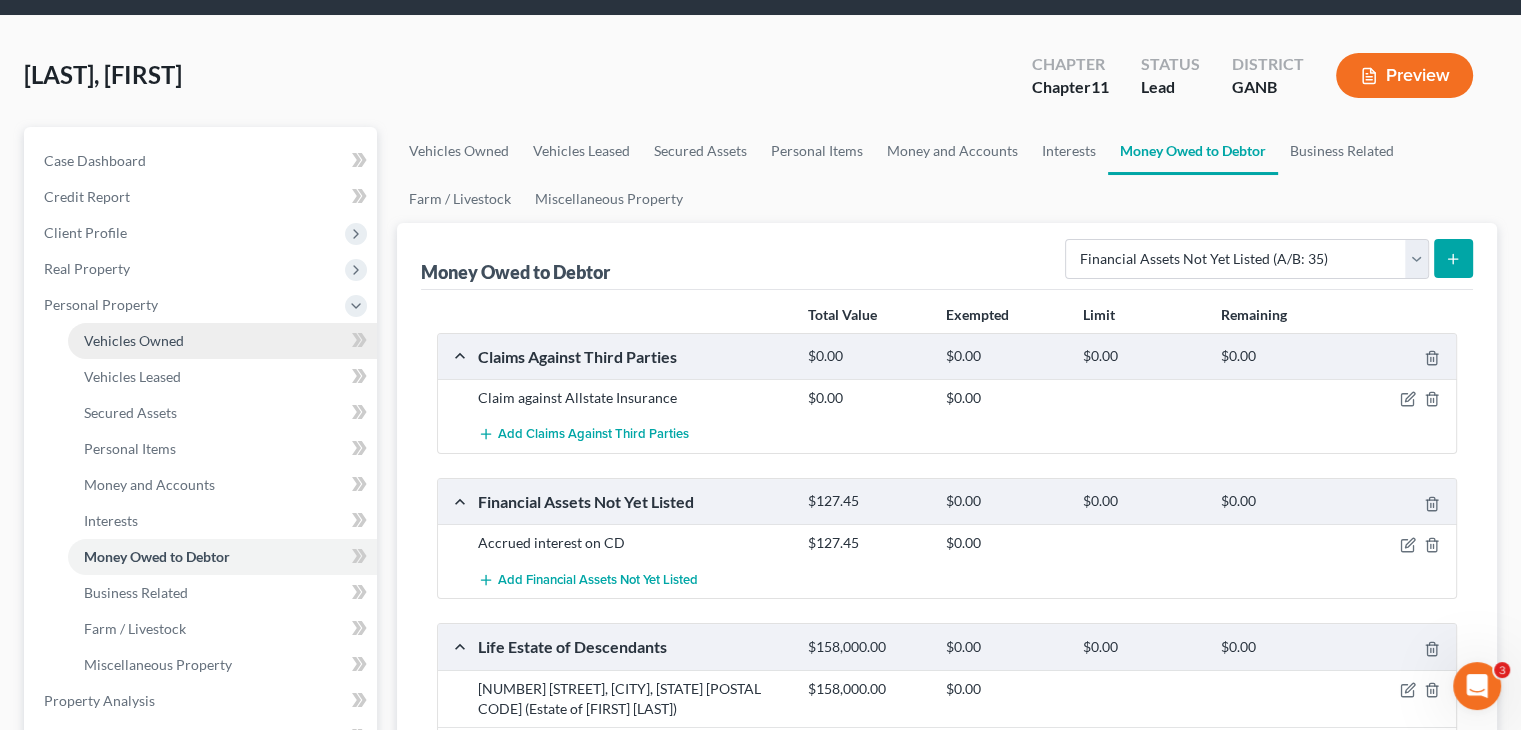 scroll, scrollTop: 100, scrollLeft: 0, axis: vertical 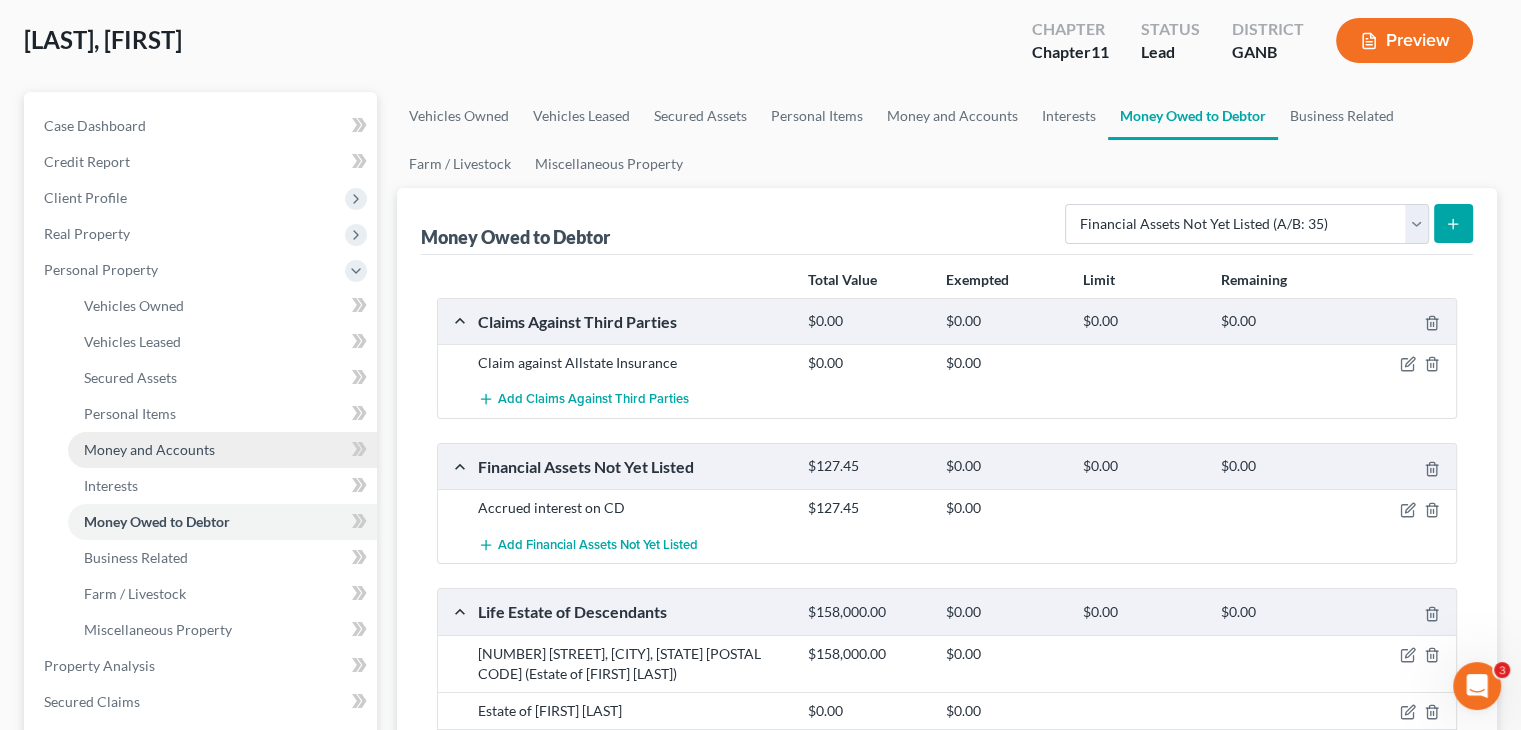 click on "Money and Accounts" at bounding box center (149, 449) 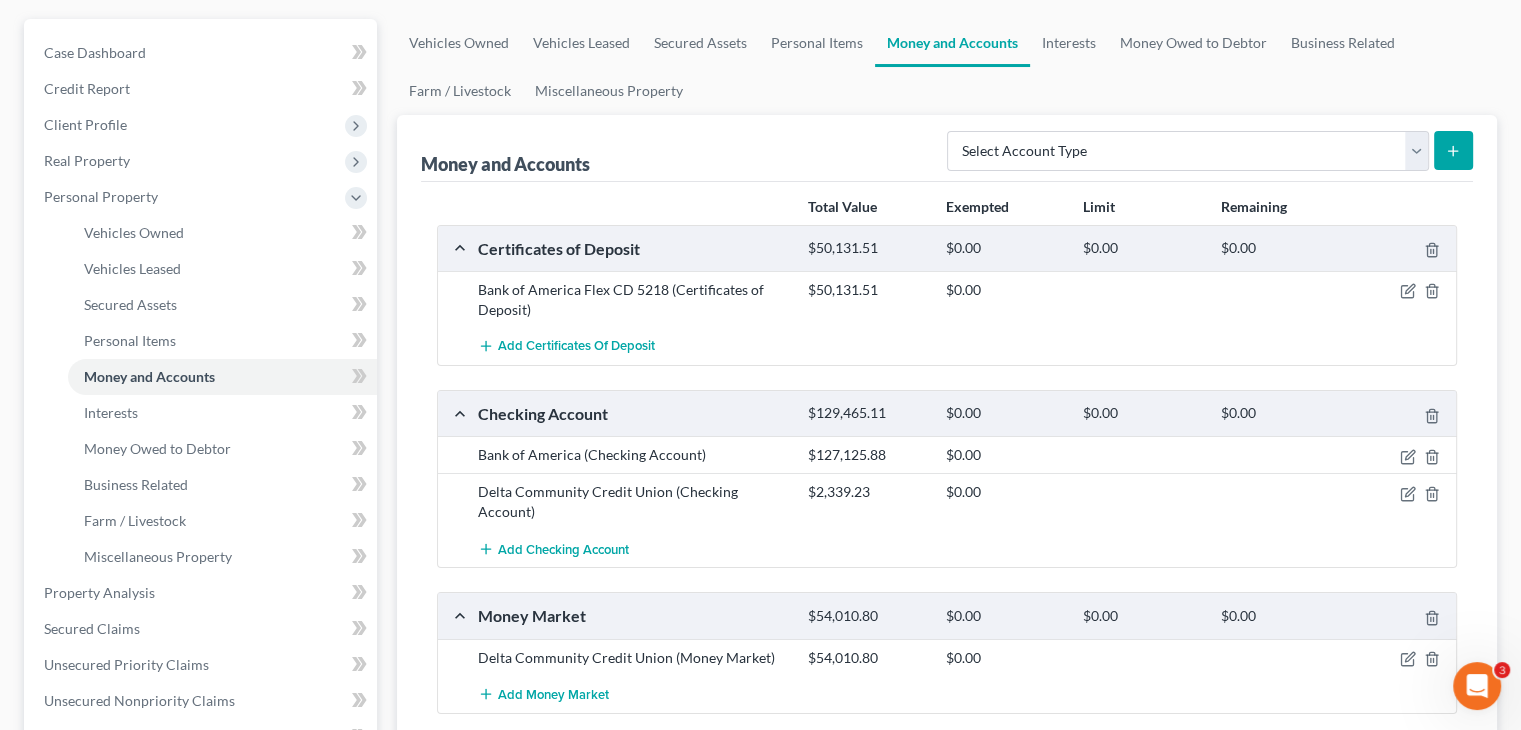 scroll, scrollTop: 200, scrollLeft: 0, axis: vertical 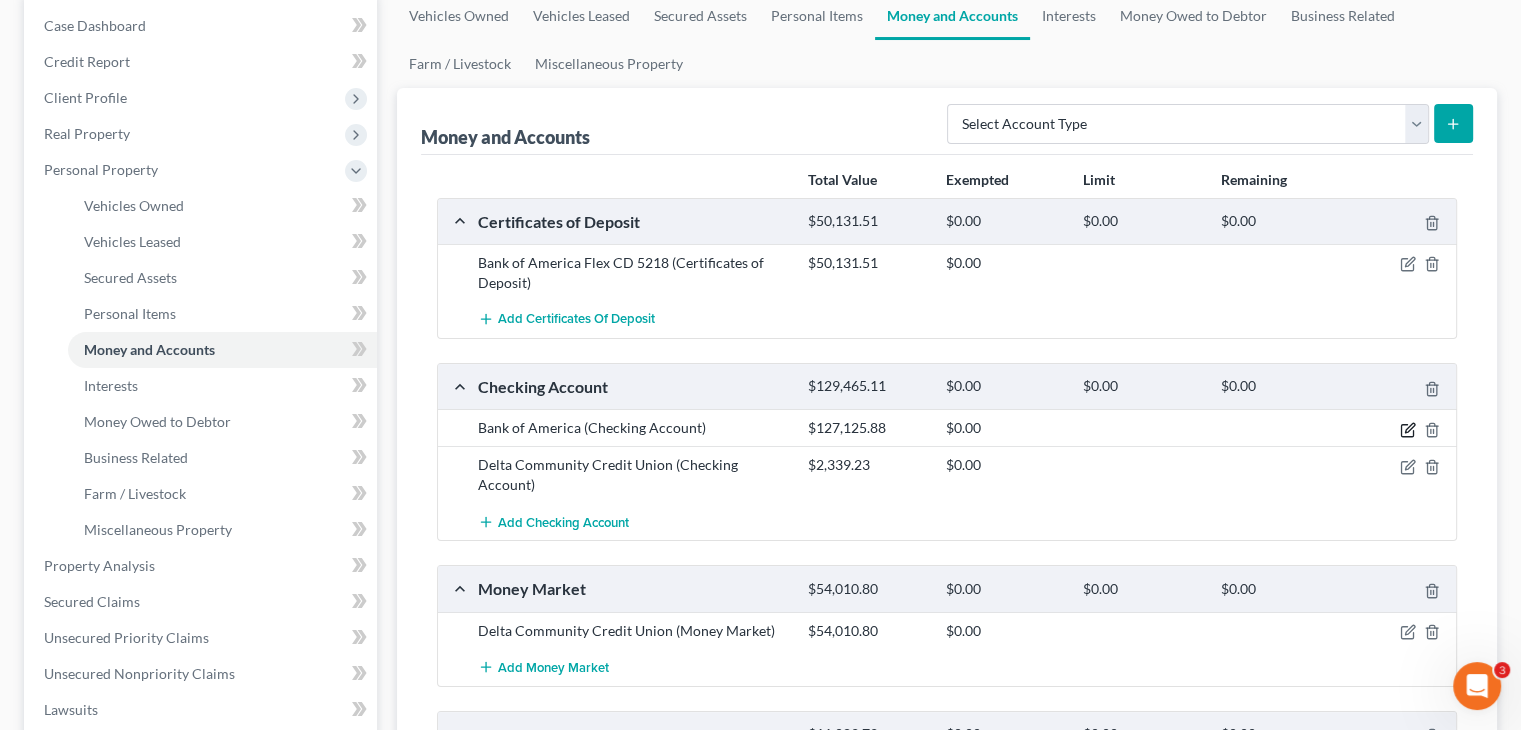 click 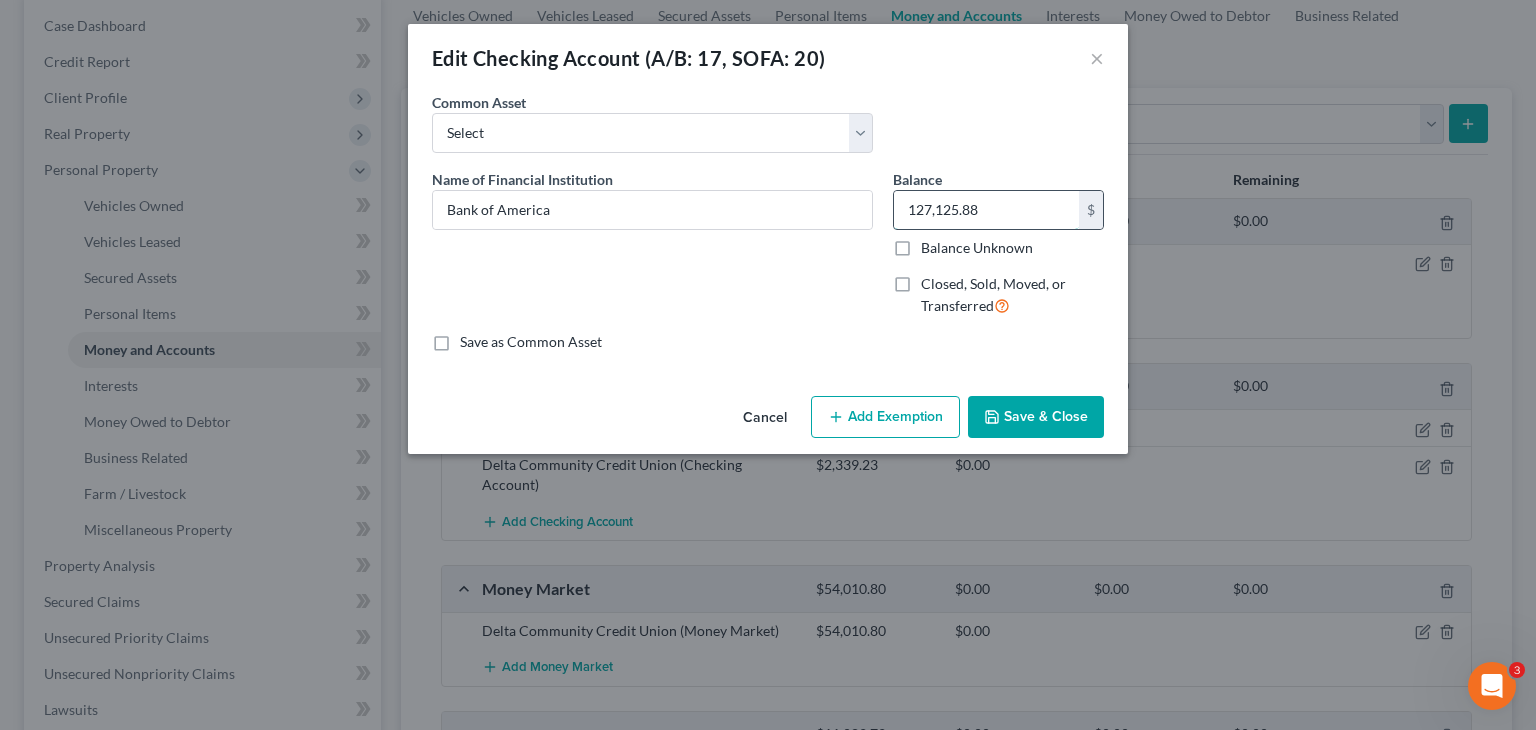 type 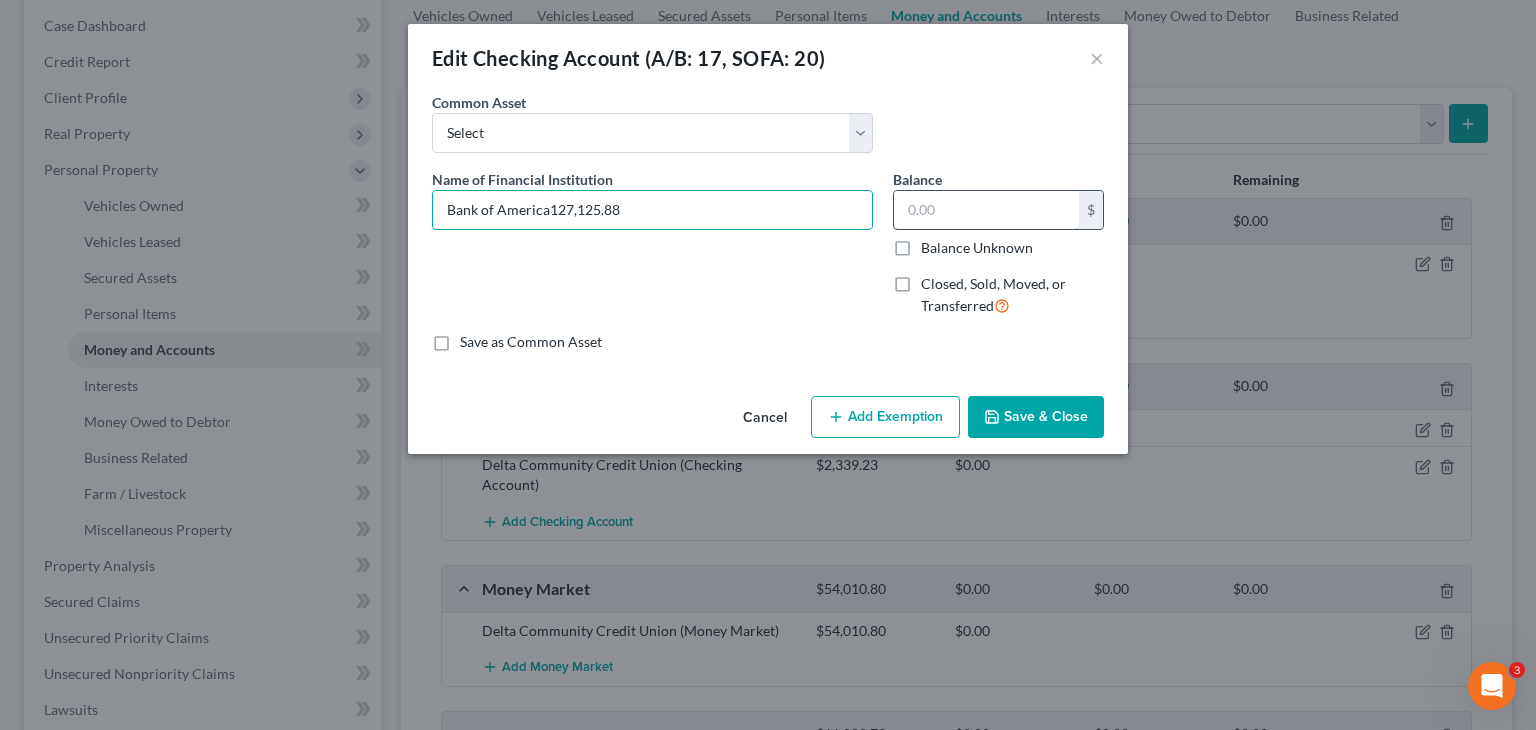 type on "Bank of America" 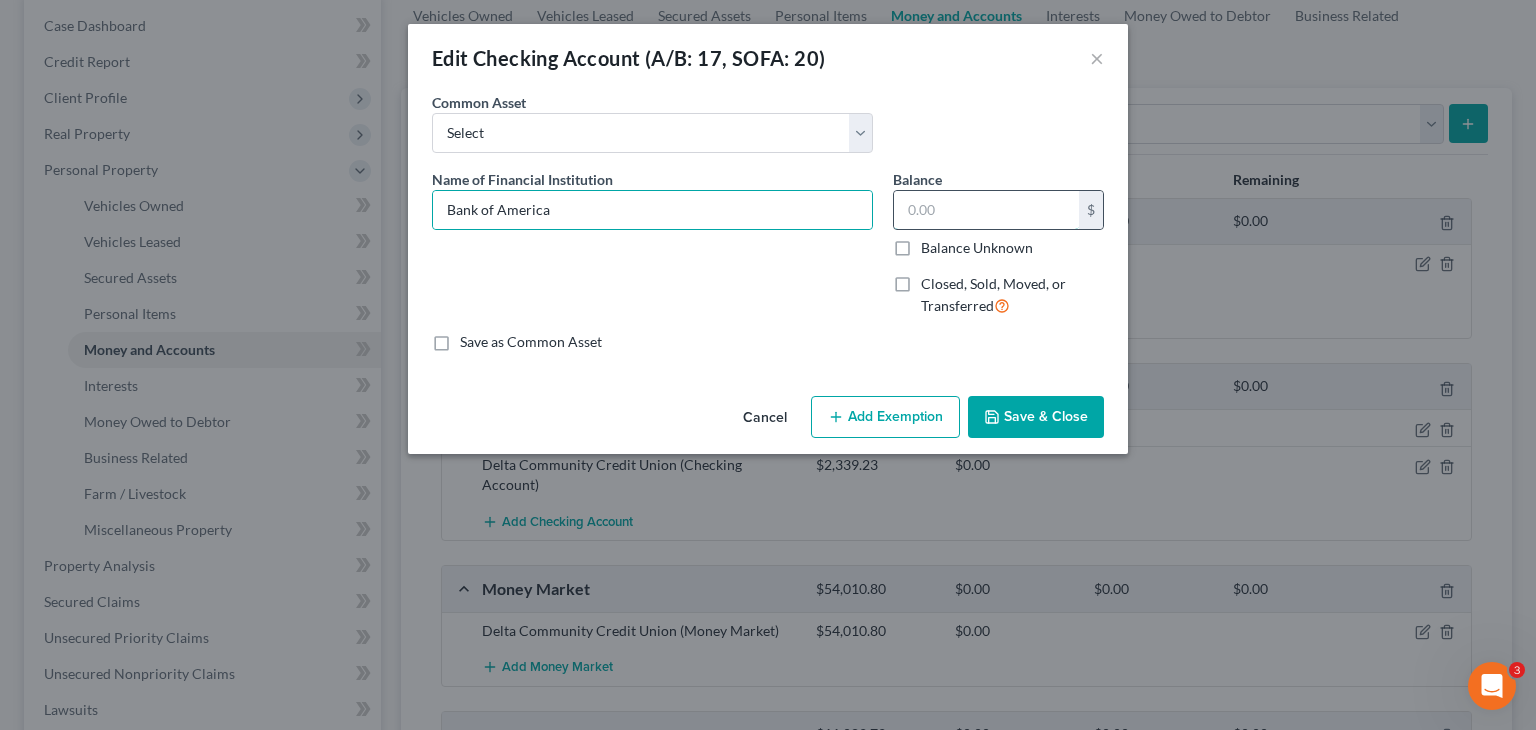 click at bounding box center (986, 210) 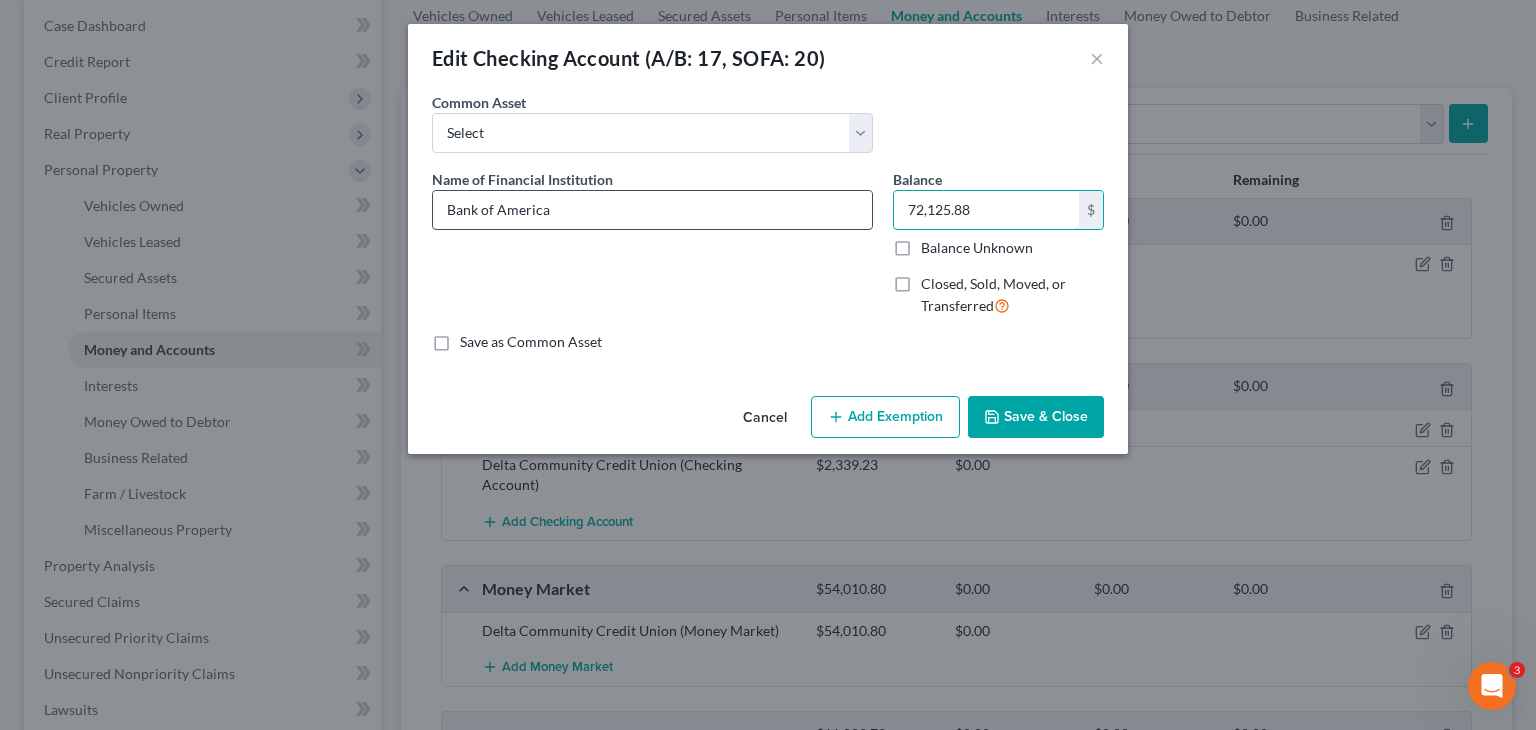 type on "72,125.88" 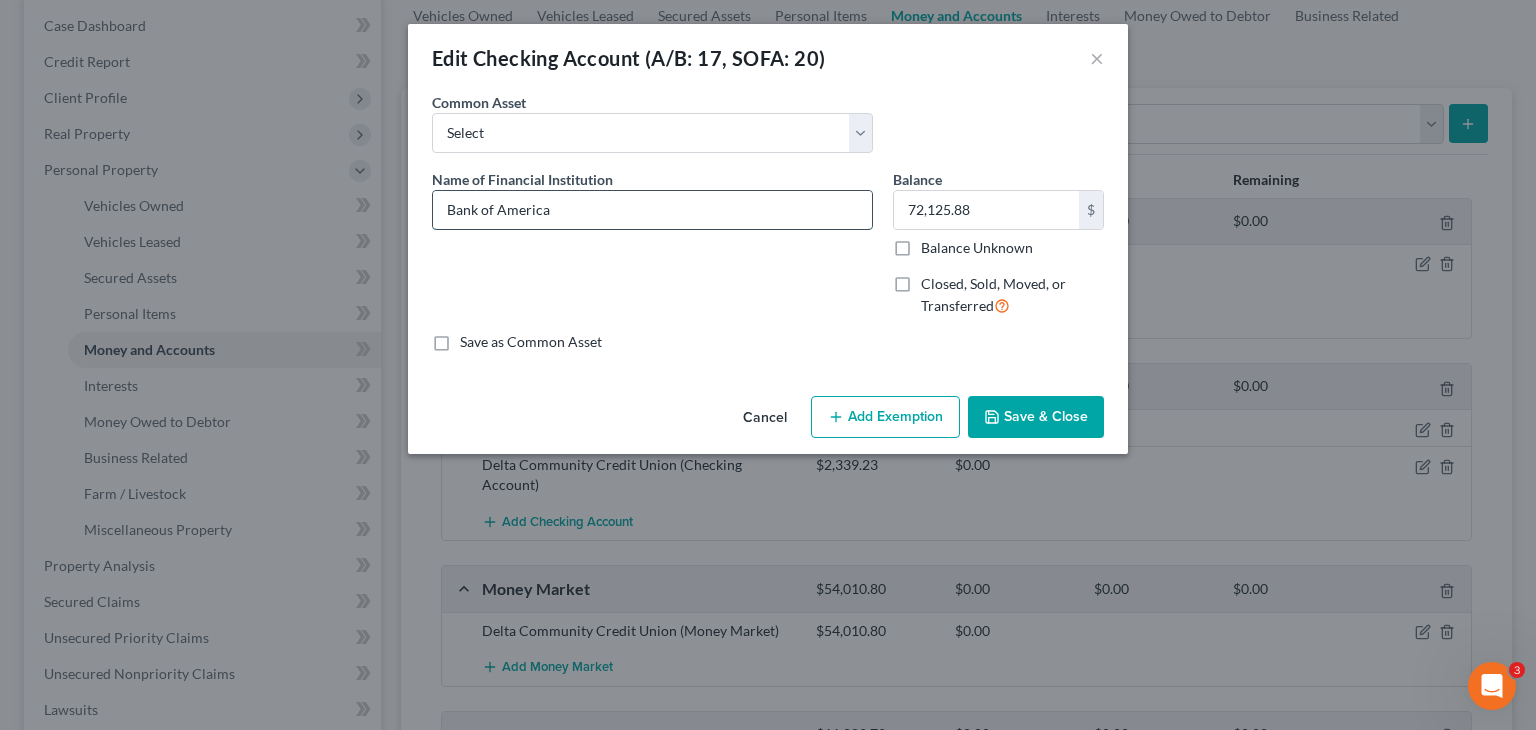 click on "Bank of America" at bounding box center [652, 210] 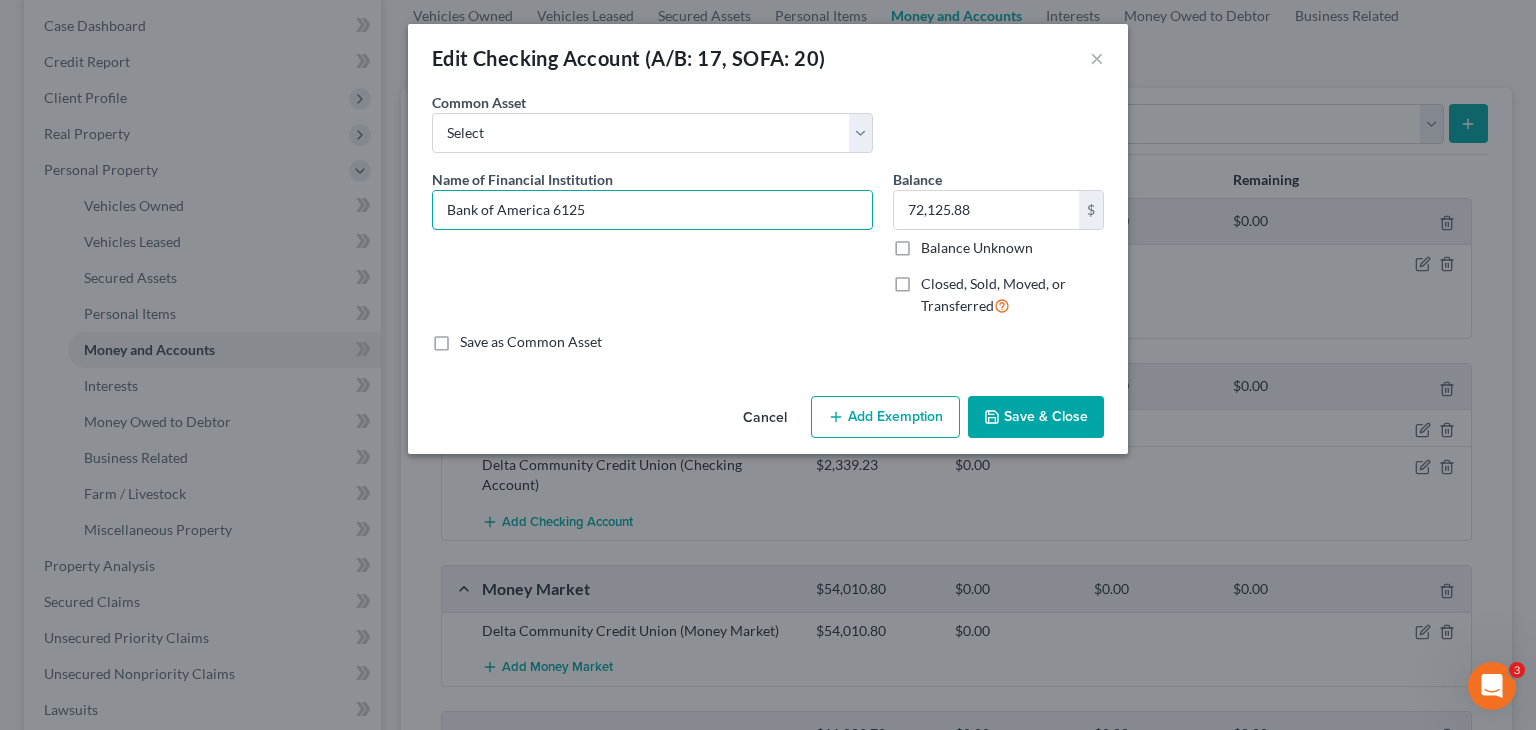 type on "Bank of America 6125" 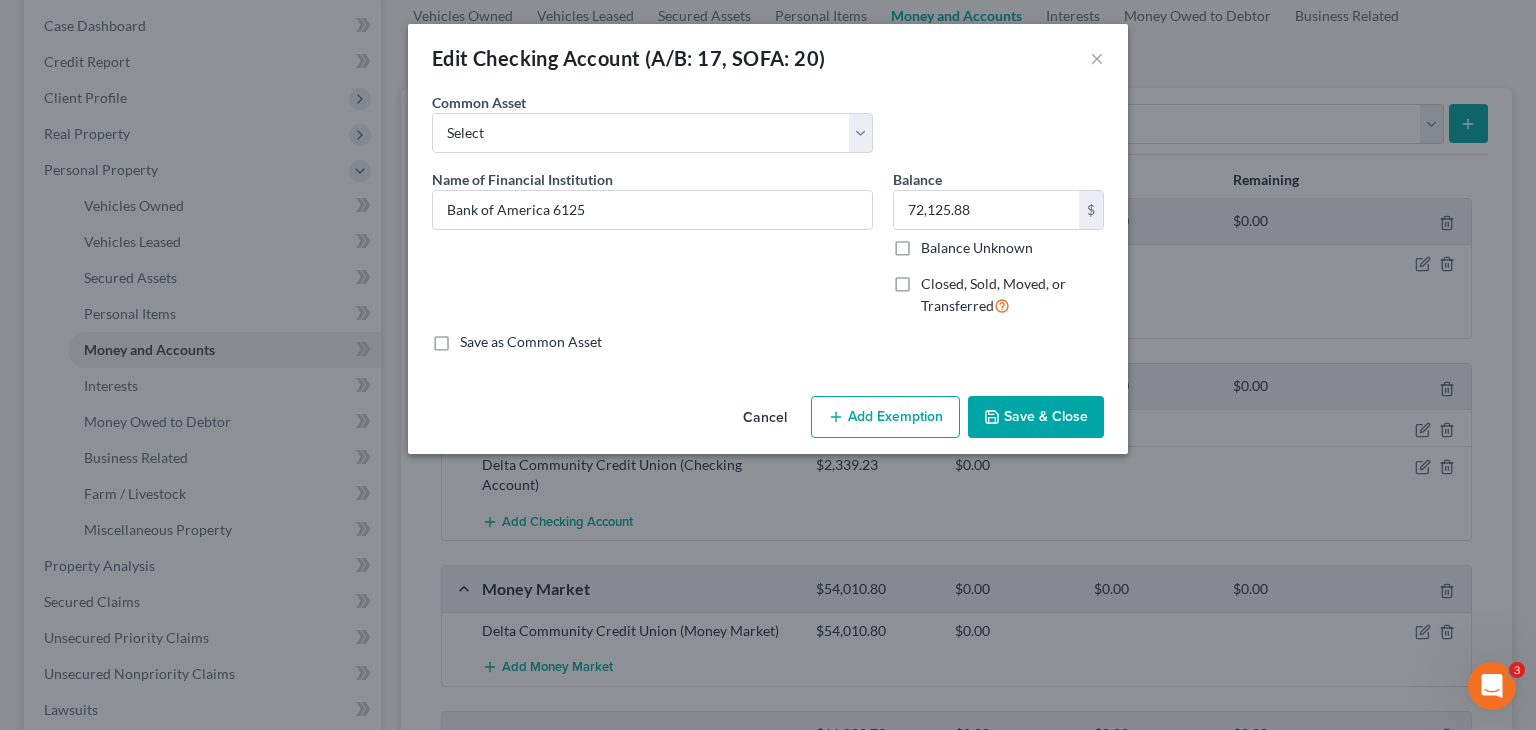 click on "Save & Close" at bounding box center [1036, 417] 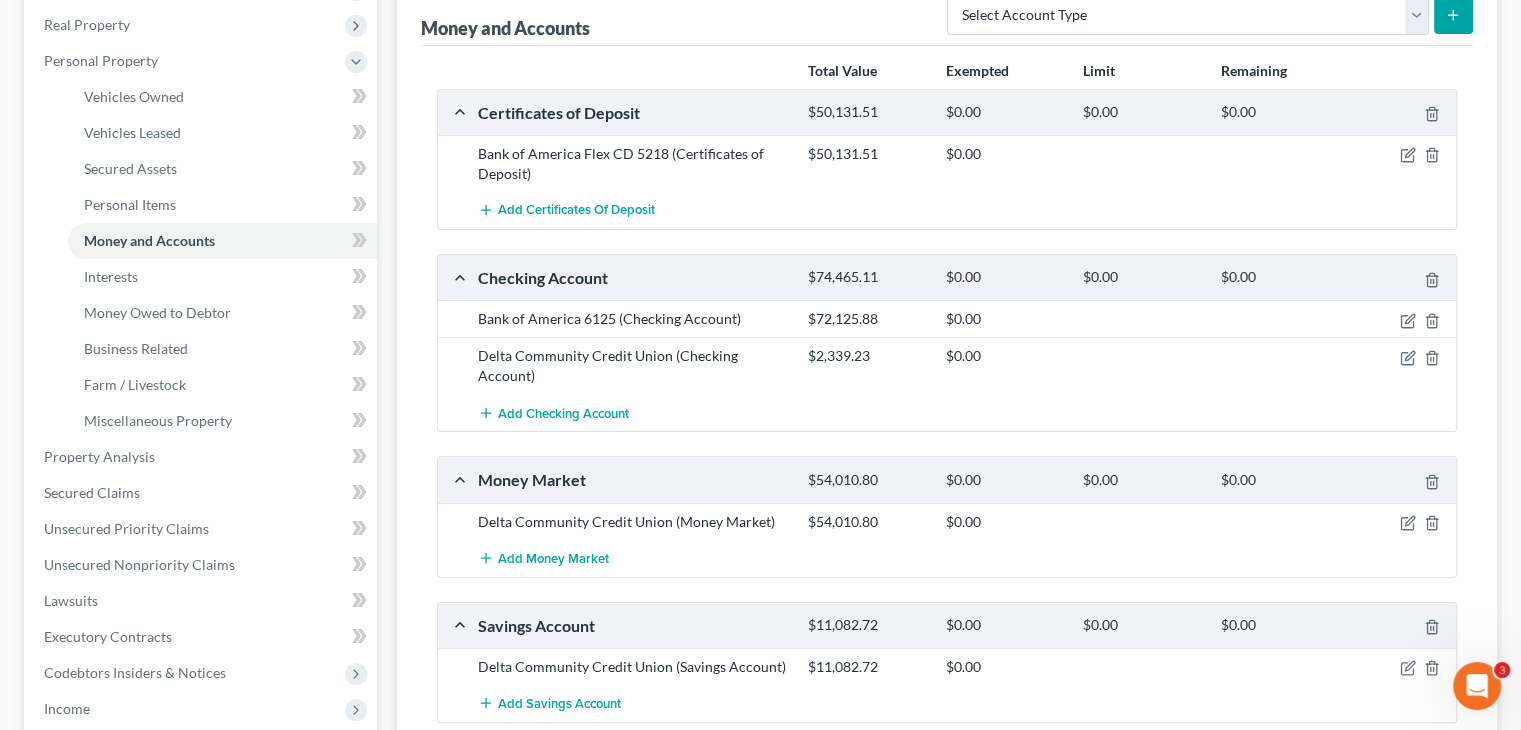 scroll, scrollTop: 300, scrollLeft: 0, axis: vertical 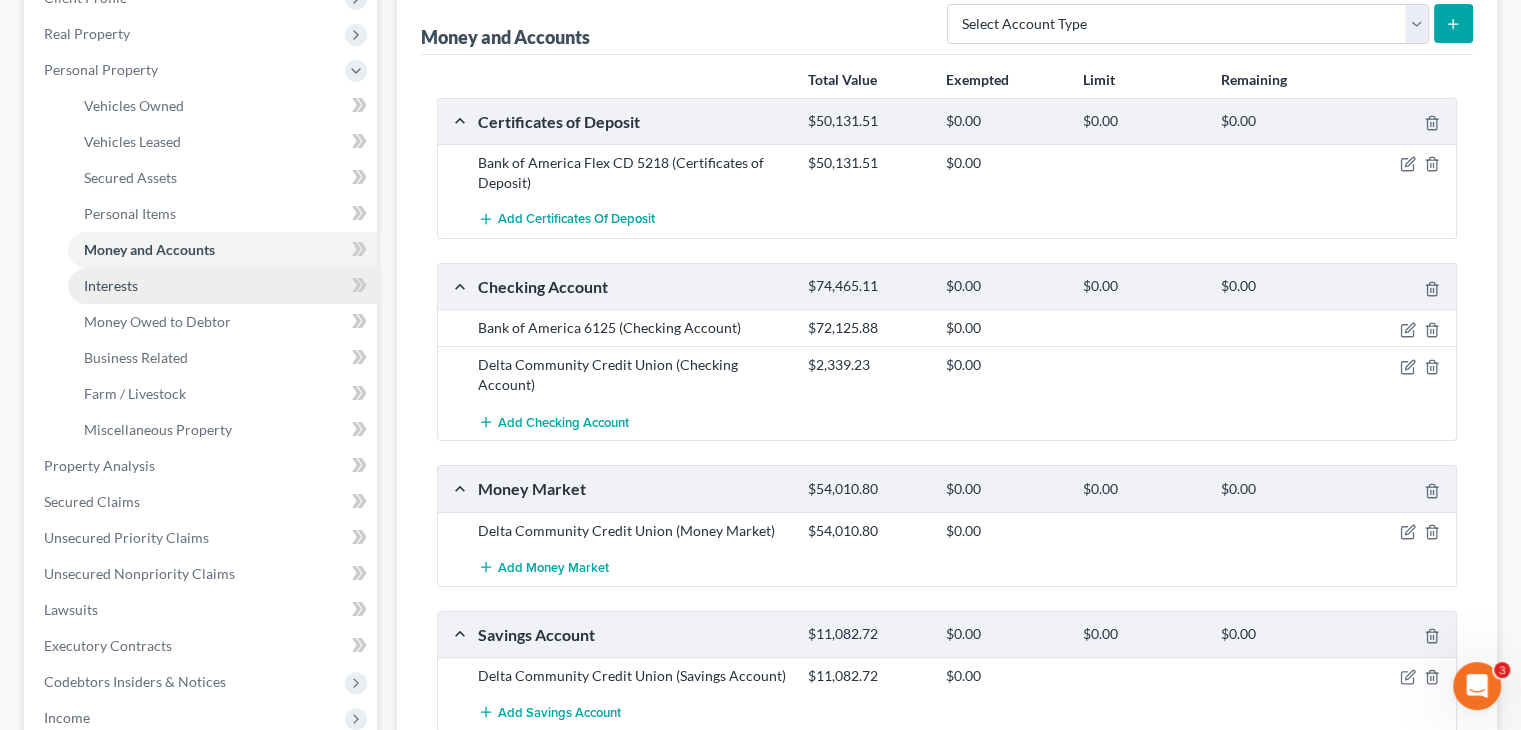 click on "Interests" at bounding box center [111, 285] 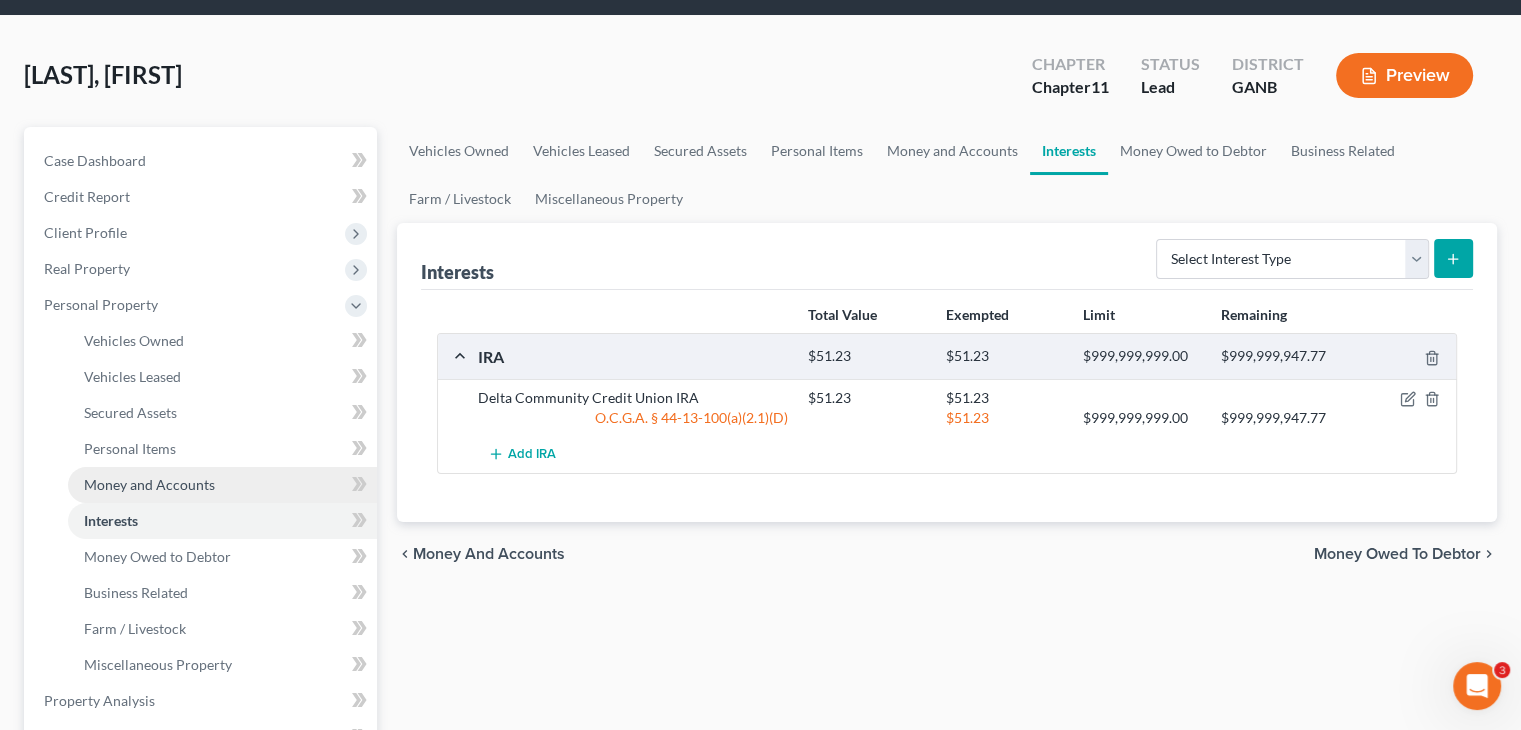 scroll, scrollTop: 100, scrollLeft: 0, axis: vertical 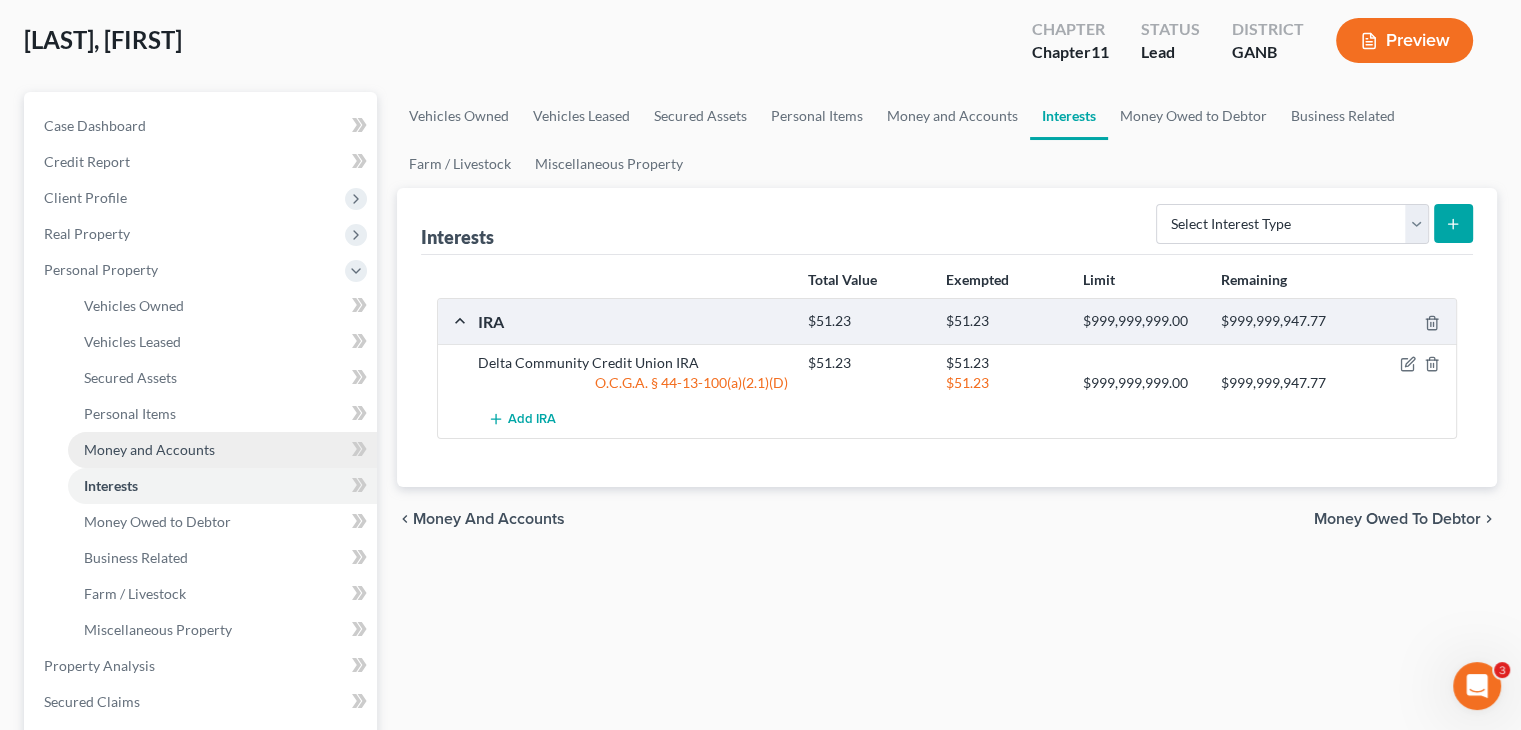 click on "Money and Accounts" at bounding box center [149, 449] 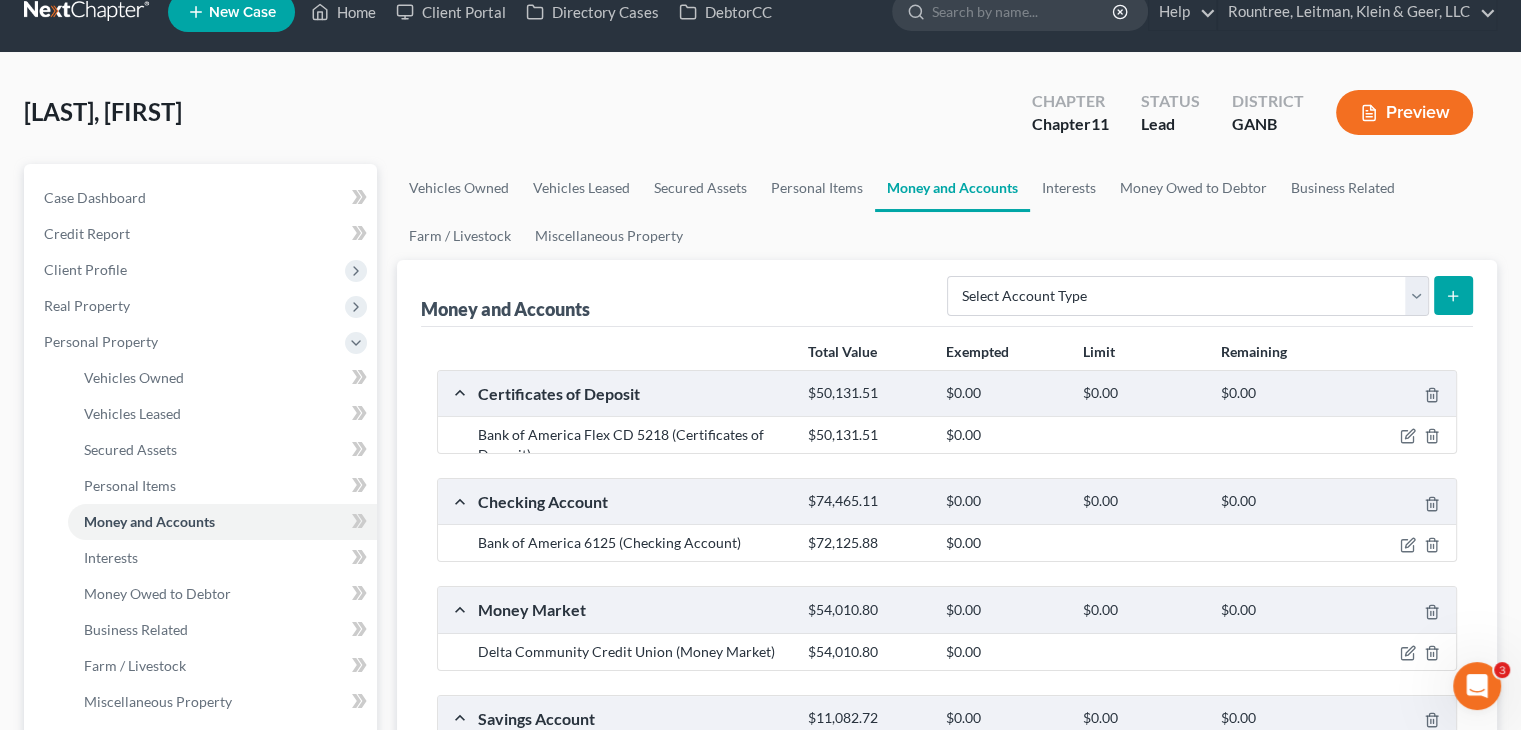 scroll, scrollTop: 0, scrollLeft: 0, axis: both 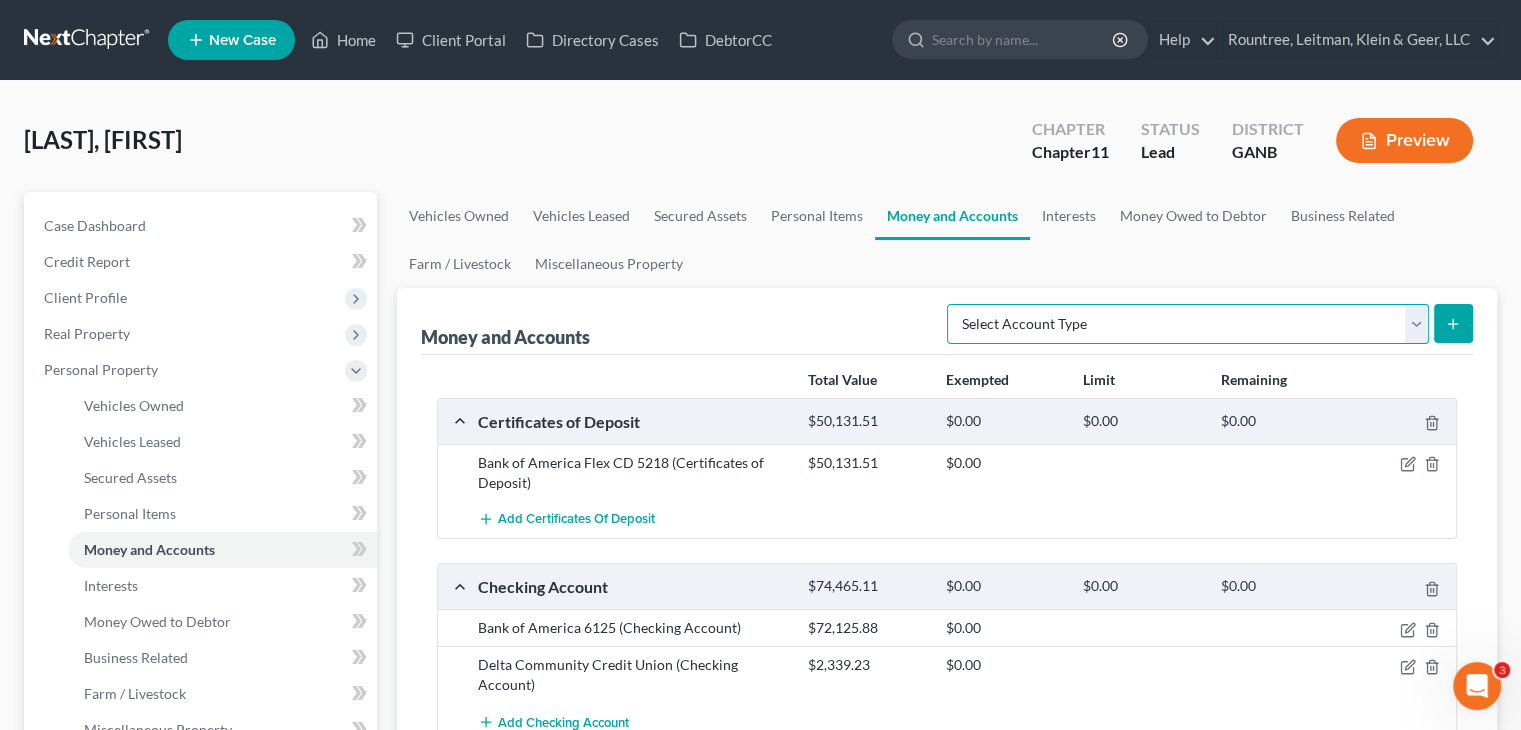 click on "Select Account Type Brokerage (A/B: 18, SOFA: 20) Cash on Hand (A/B: 16) Certificates of Deposit (A/B: 17, SOFA: 20) Checking Account (A/B: 17, SOFA: 20) Money Market (A/B: 18, SOFA: 20) Other (Credit Union, Health Savings Account, etc) (A/B: 17, SOFA: 20) Safe Deposit Box (A/B: 16) Savings Account (A/B: 17, SOFA: 20) Security Deposits or Prepayments (A/B: 22)" at bounding box center [1188, 324] 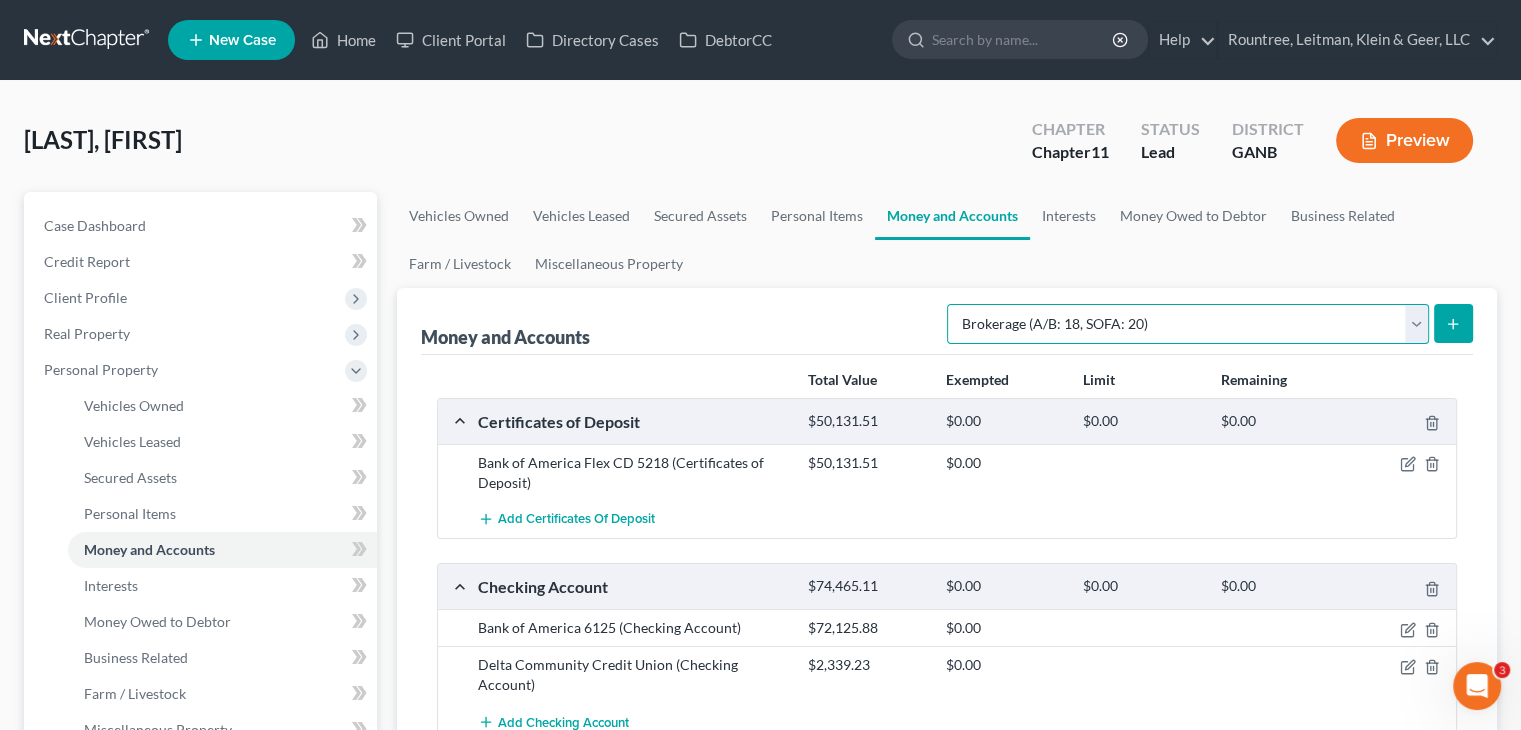 click on "Select Account Type Brokerage (A/B: 18, SOFA: 20) Cash on Hand (A/B: 16) Certificates of Deposit (A/B: 17, SOFA: 20) Checking Account (A/B: 17, SOFA: 20) Money Market (A/B: 18, SOFA: 20) Other (Credit Union, Health Savings Account, etc) (A/B: 17, SOFA: 20) Safe Deposit Box (A/B: 16) Savings Account (A/B: 17, SOFA: 20) Security Deposits or Prepayments (A/B: 22)" at bounding box center (1188, 324) 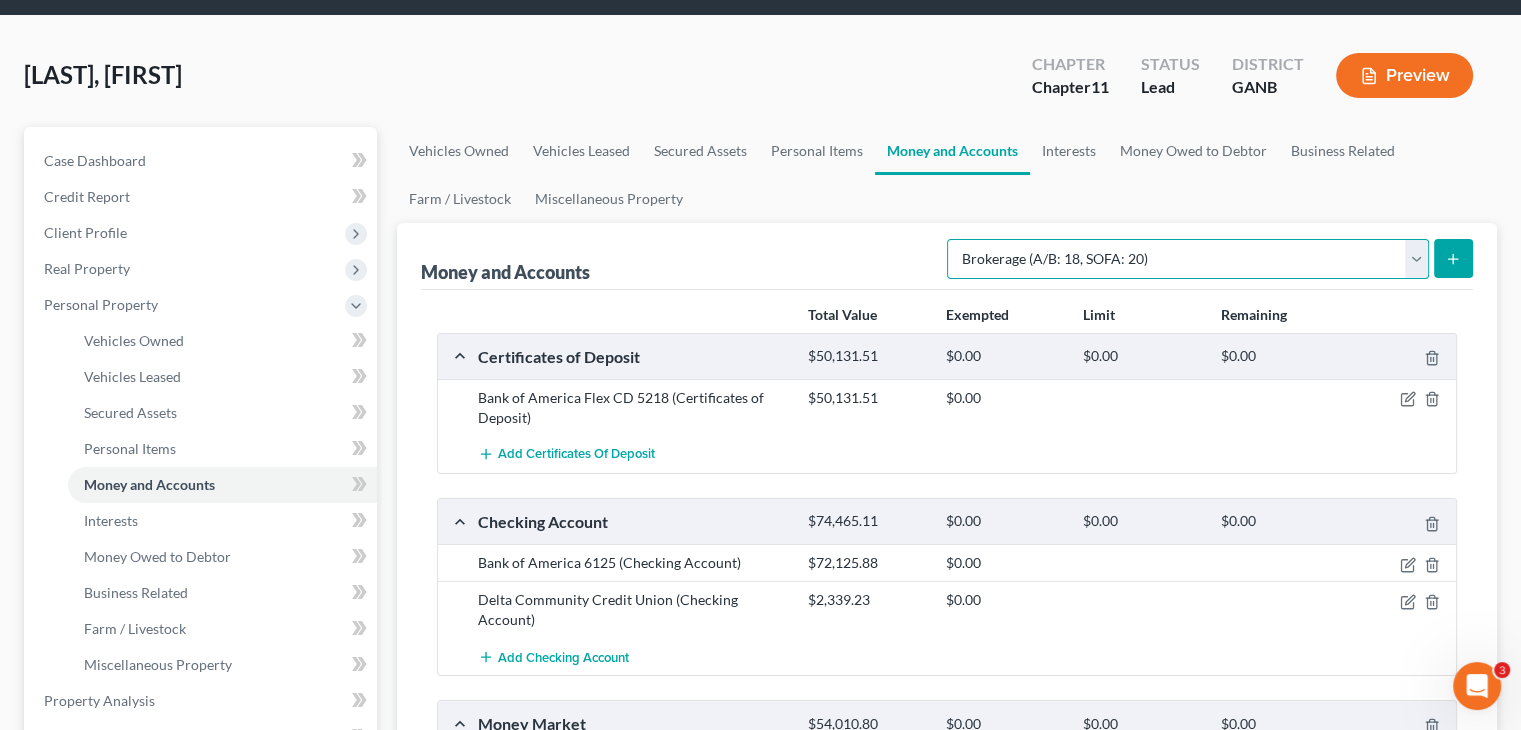 scroll, scrollTop: 100, scrollLeft: 0, axis: vertical 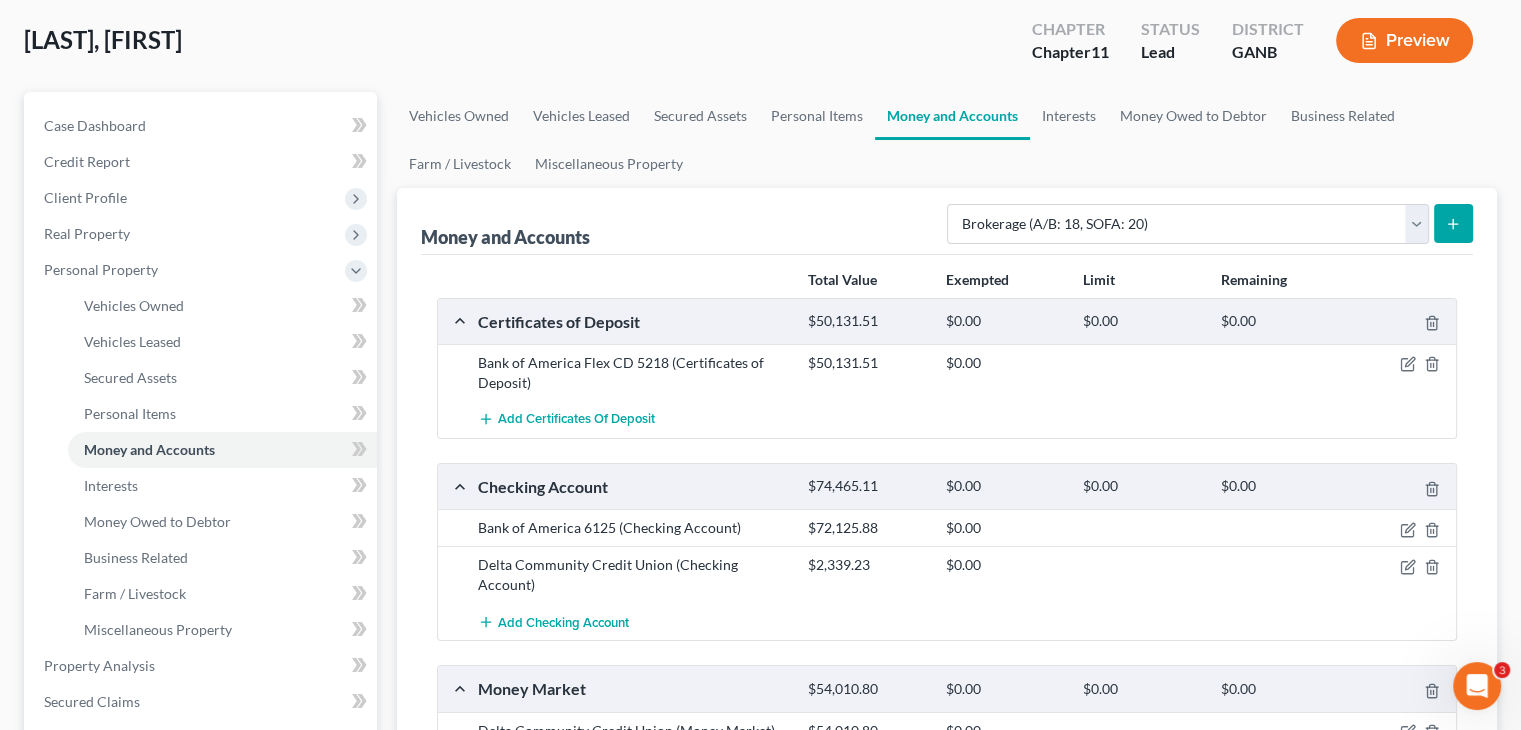 click 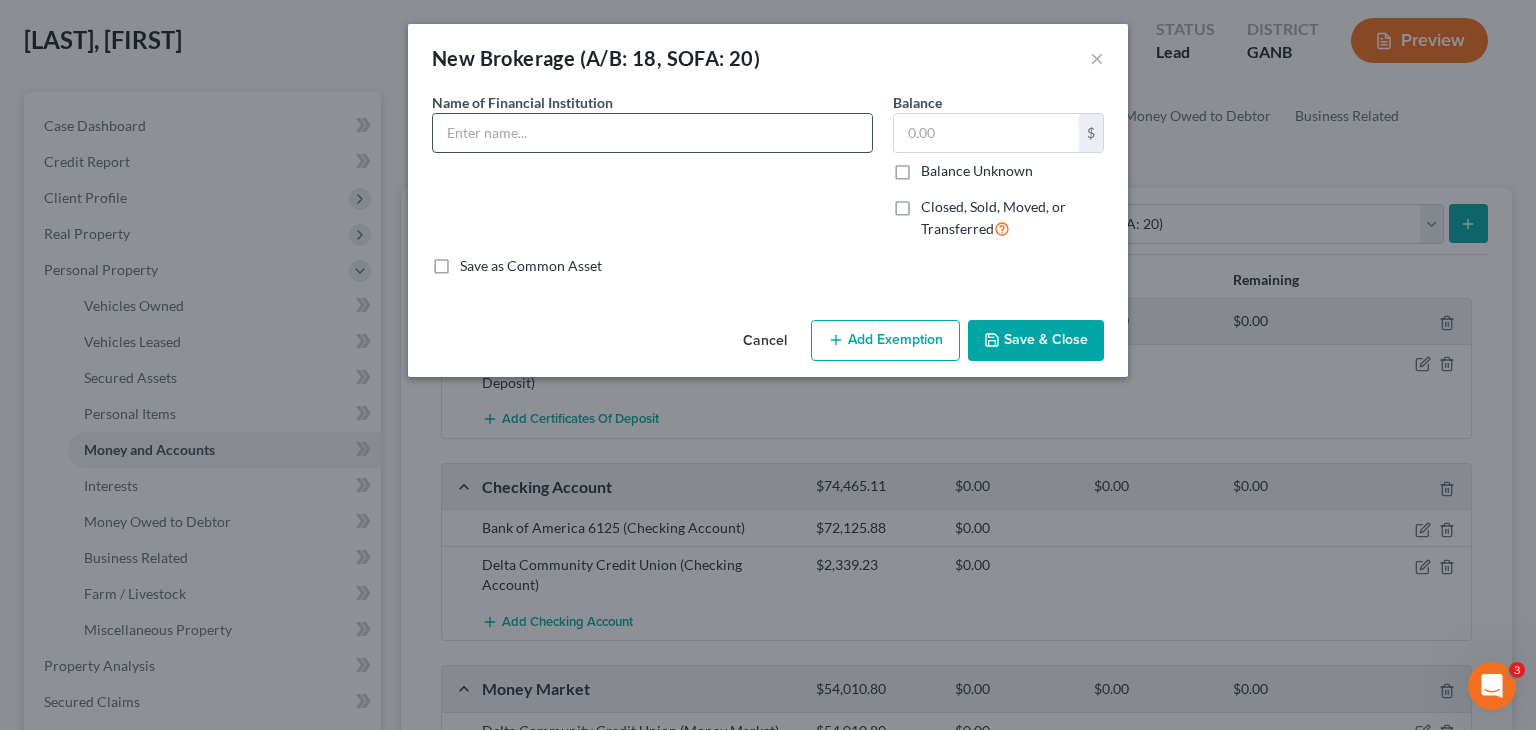 click at bounding box center [652, 133] 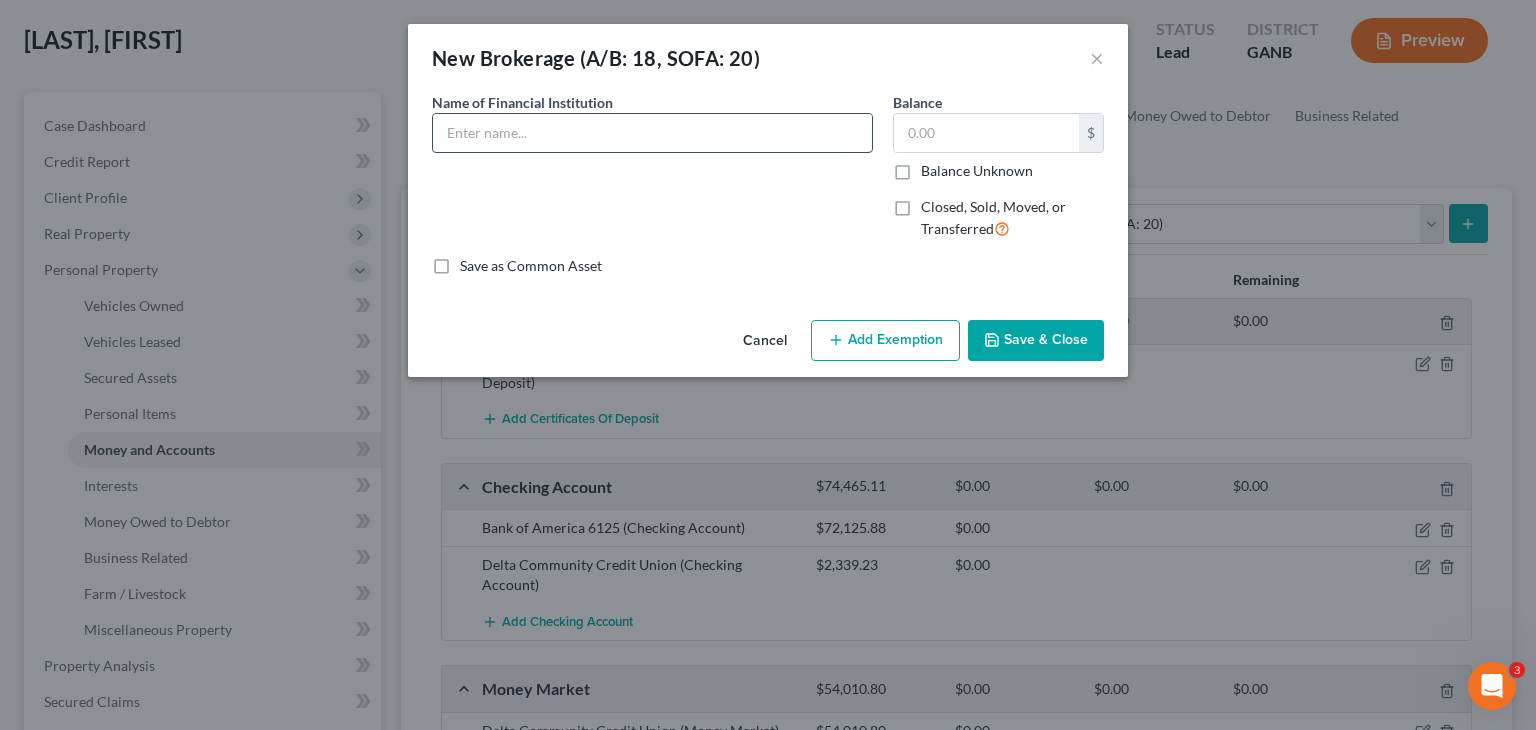 click at bounding box center [652, 133] 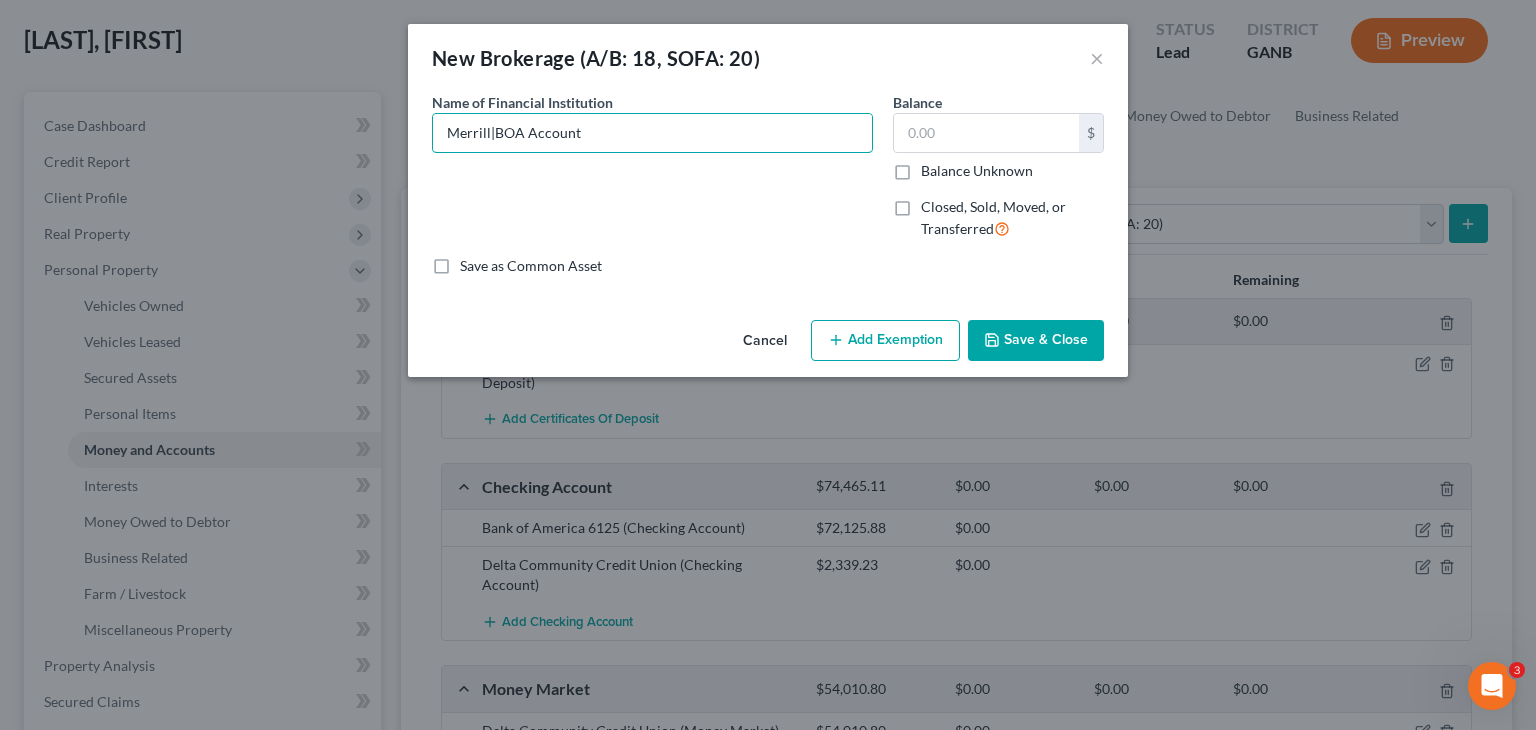 type on "Merrill|BOA Account" 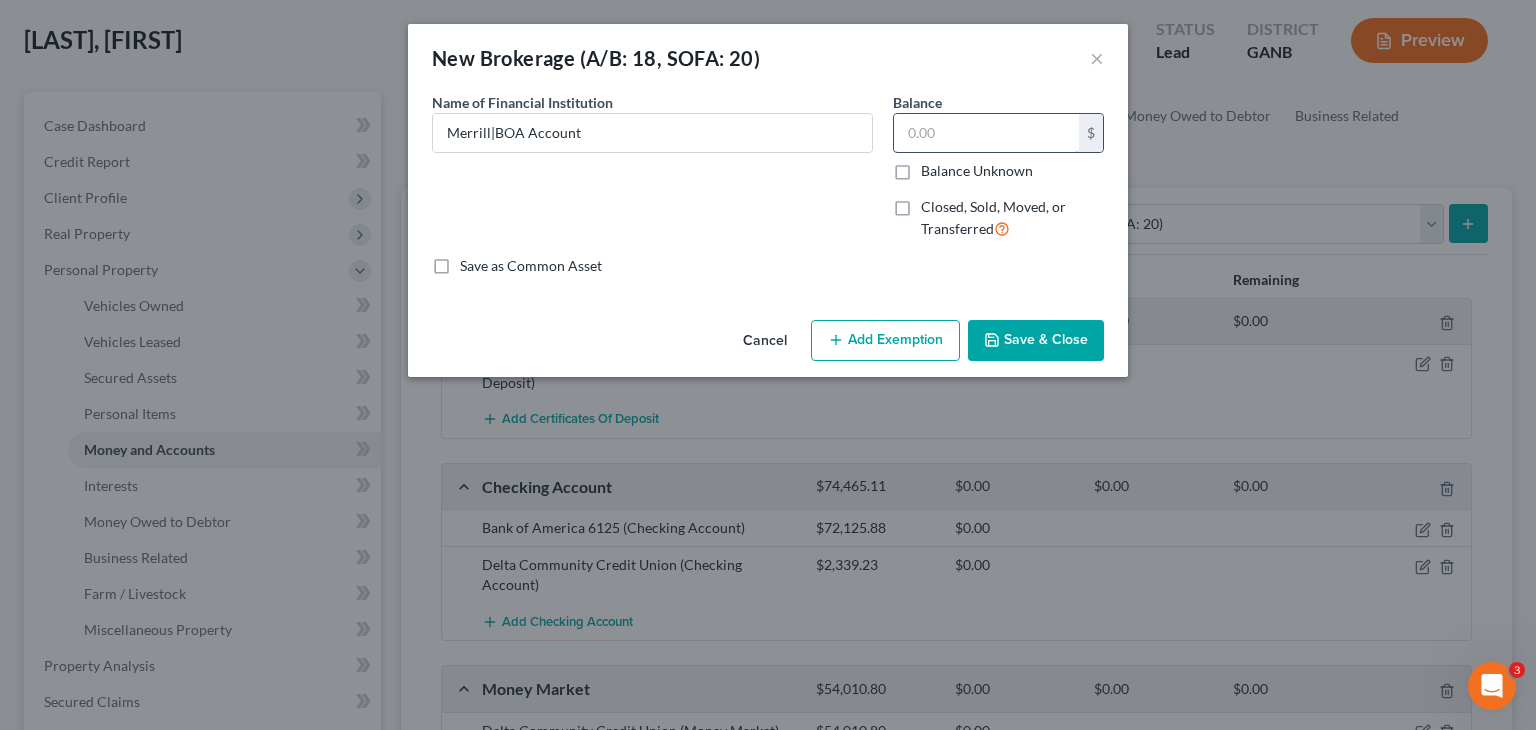 click at bounding box center [986, 133] 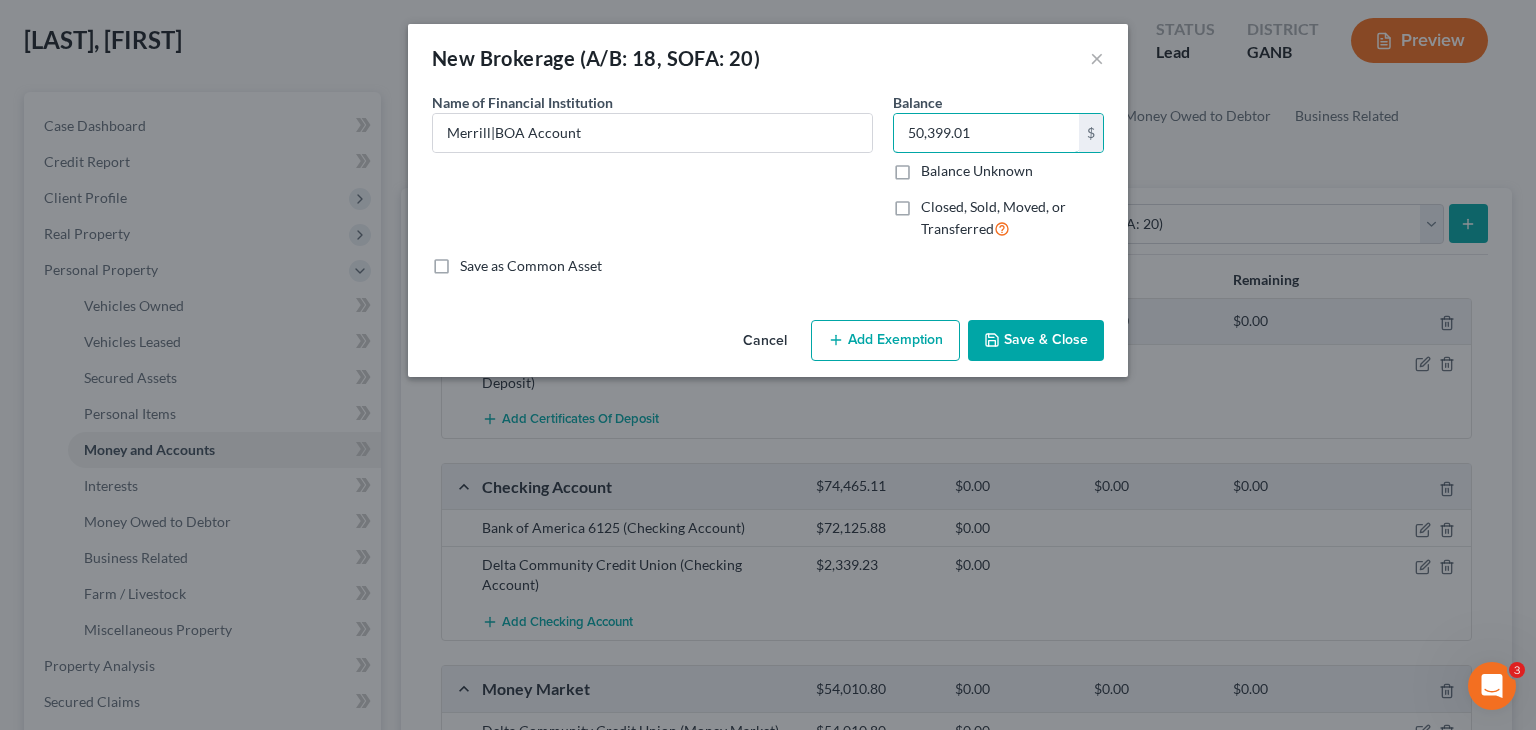 type on "50,399.01" 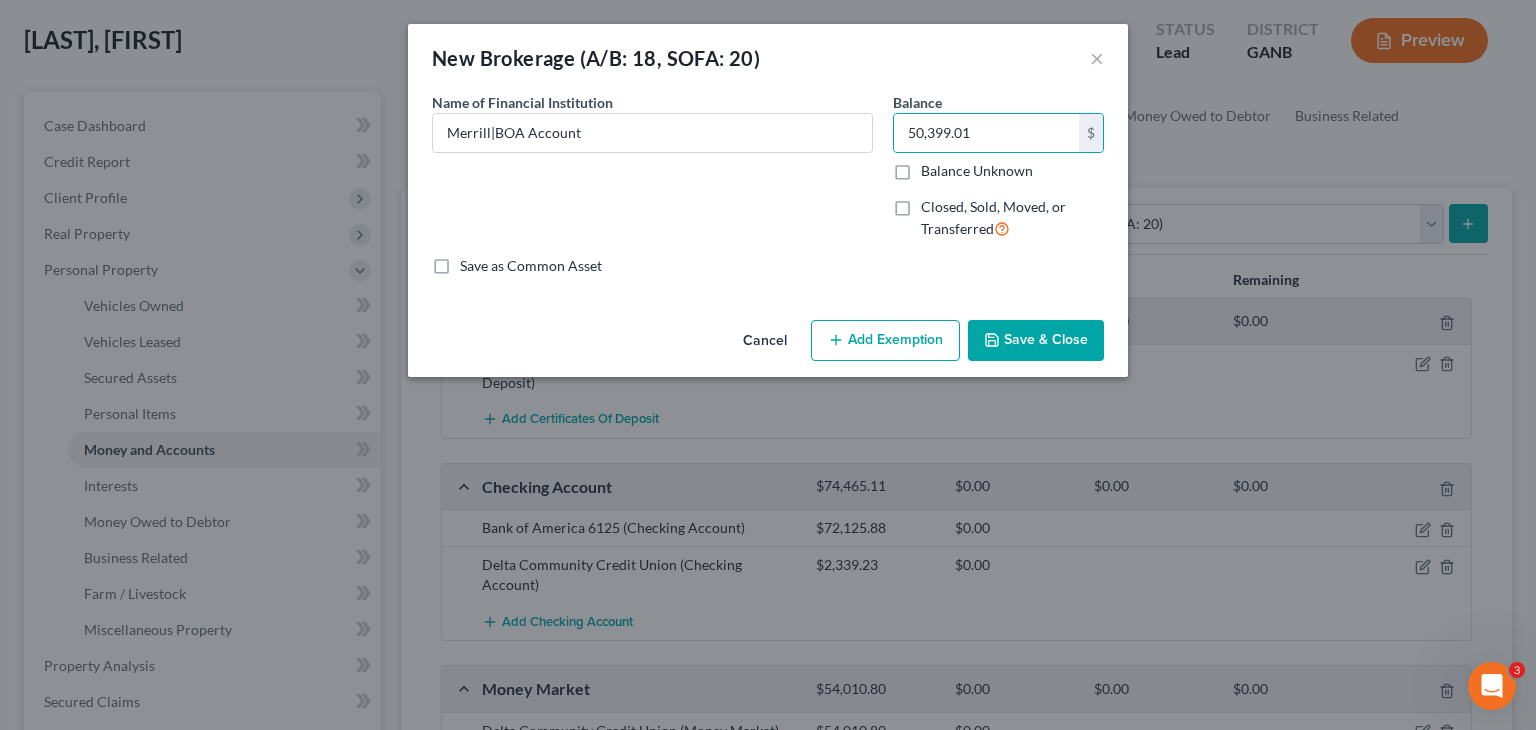 click on "Save & Close" at bounding box center (1036, 341) 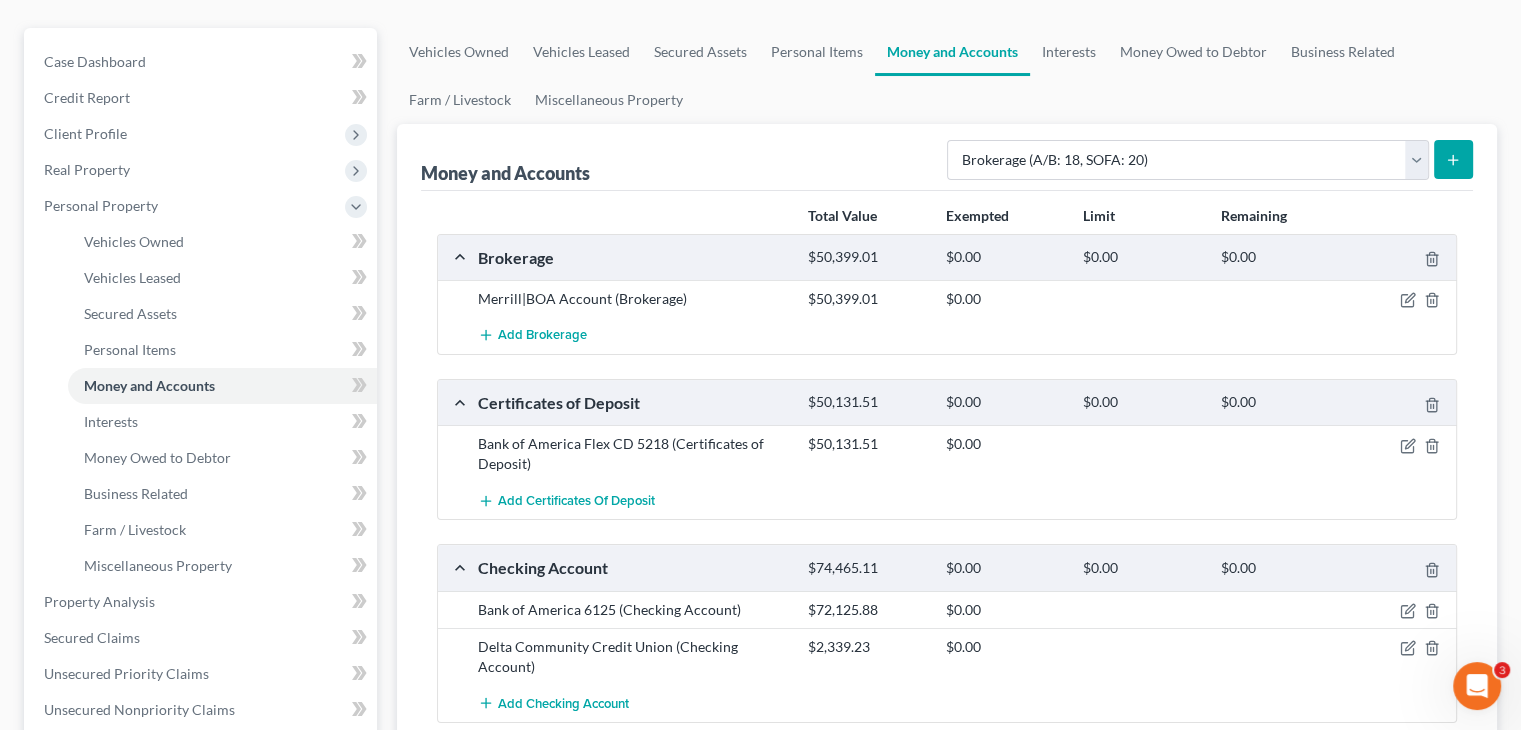 scroll, scrollTop: 200, scrollLeft: 0, axis: vertical 